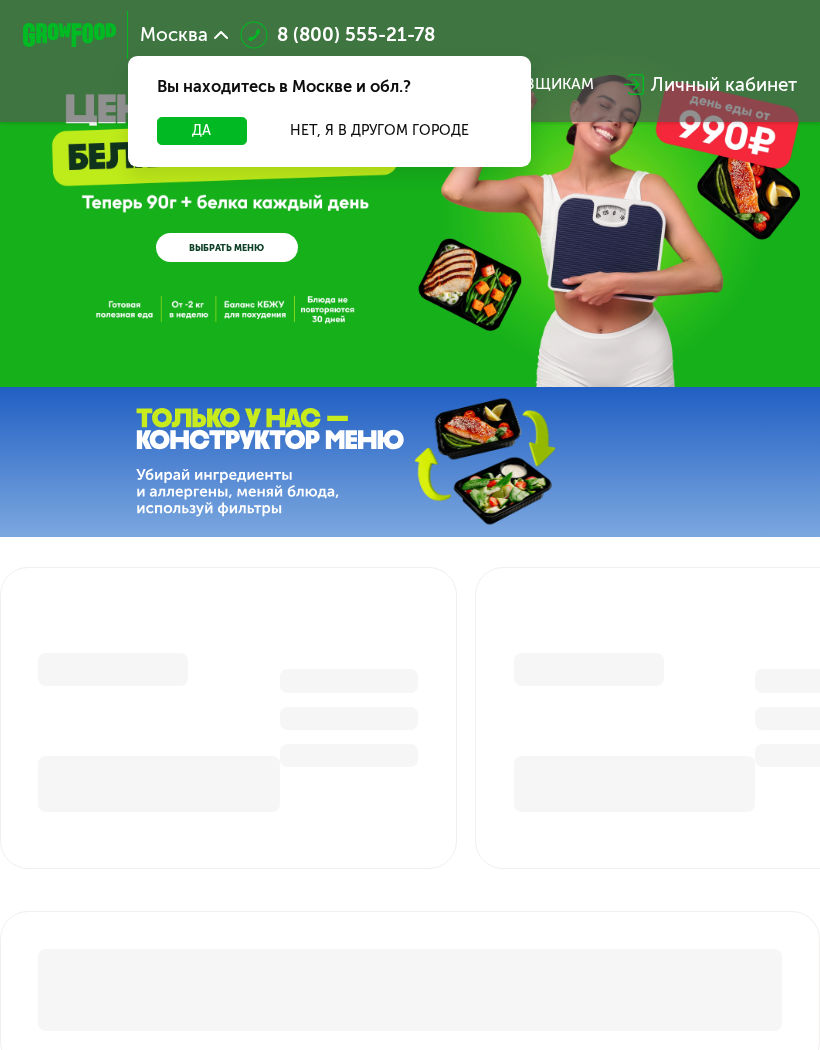 scroll, scrollTop: 0, scrollLeft: 0, axis: both 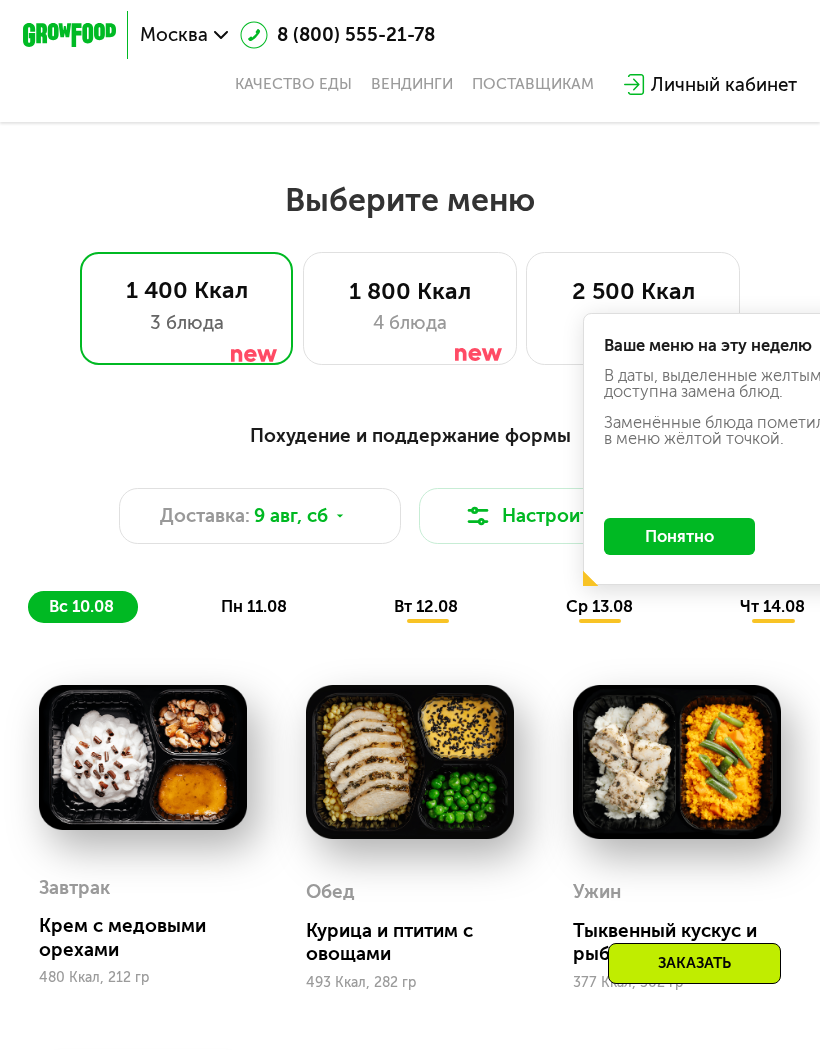 click on "Понятно" 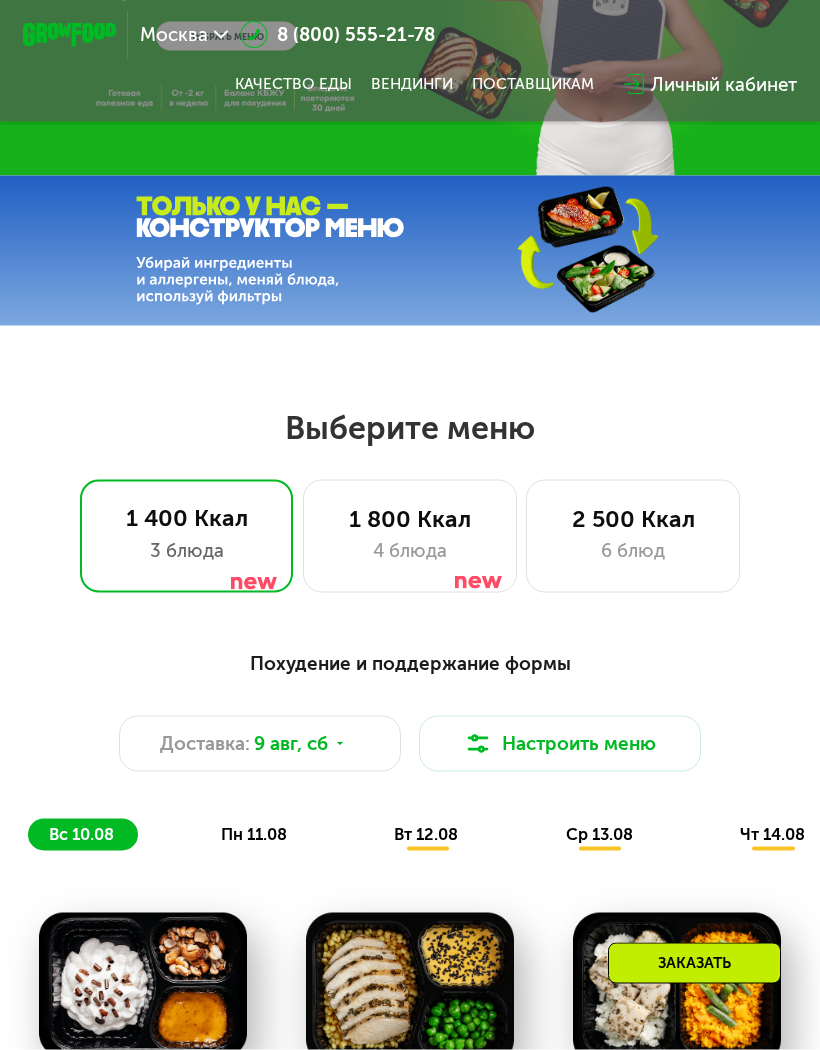 scroll, scrollTop: 212, scrollLeft: 0, axis: vertical 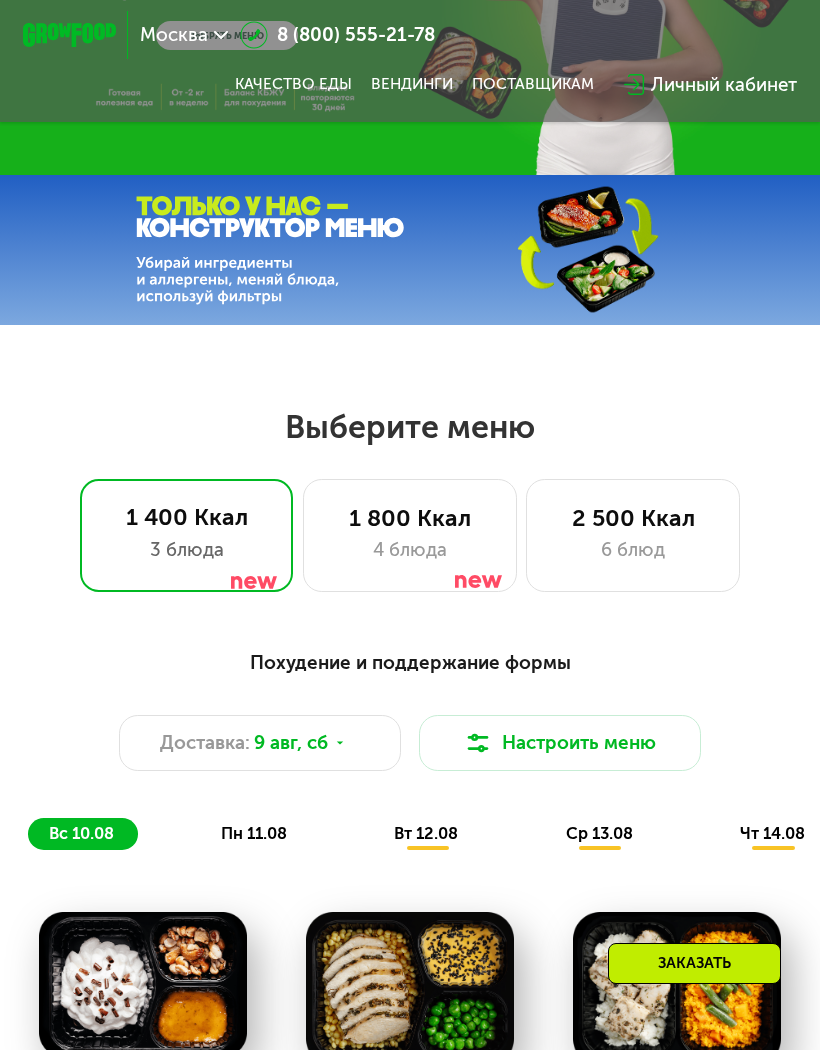 click at bounding box center [478, 550] 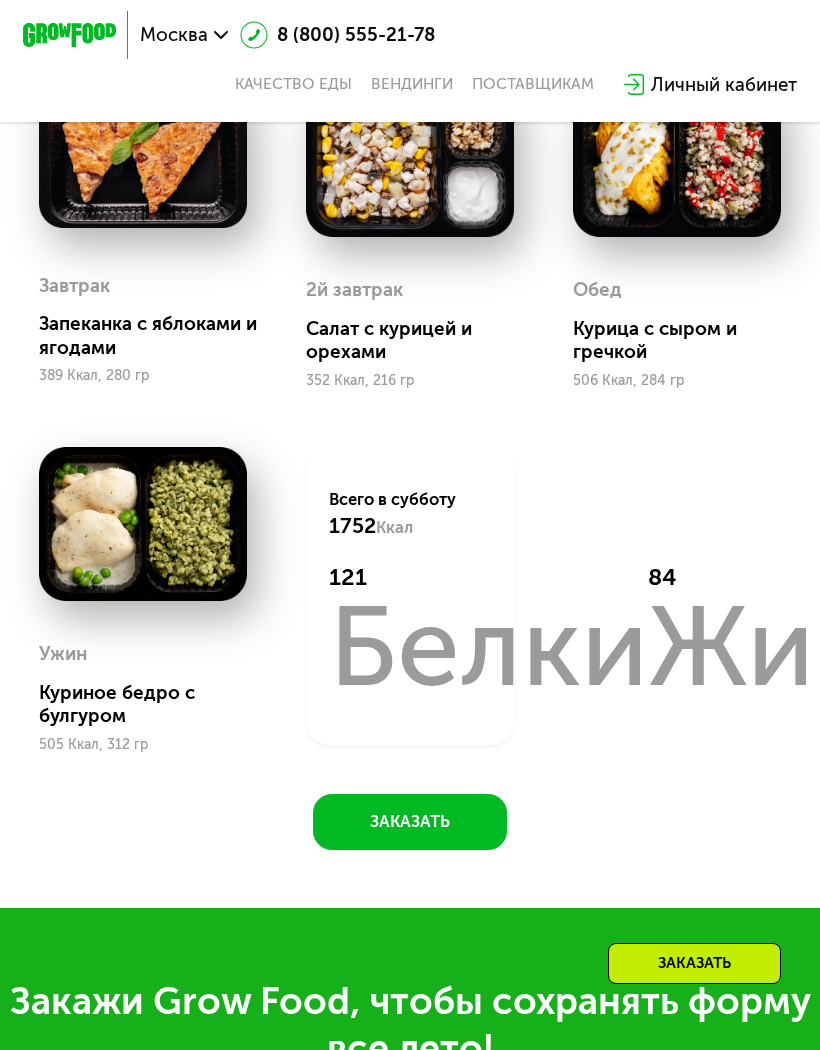 scroll, scrollTop: 1074, scrollLeft: 0, axis: vertical 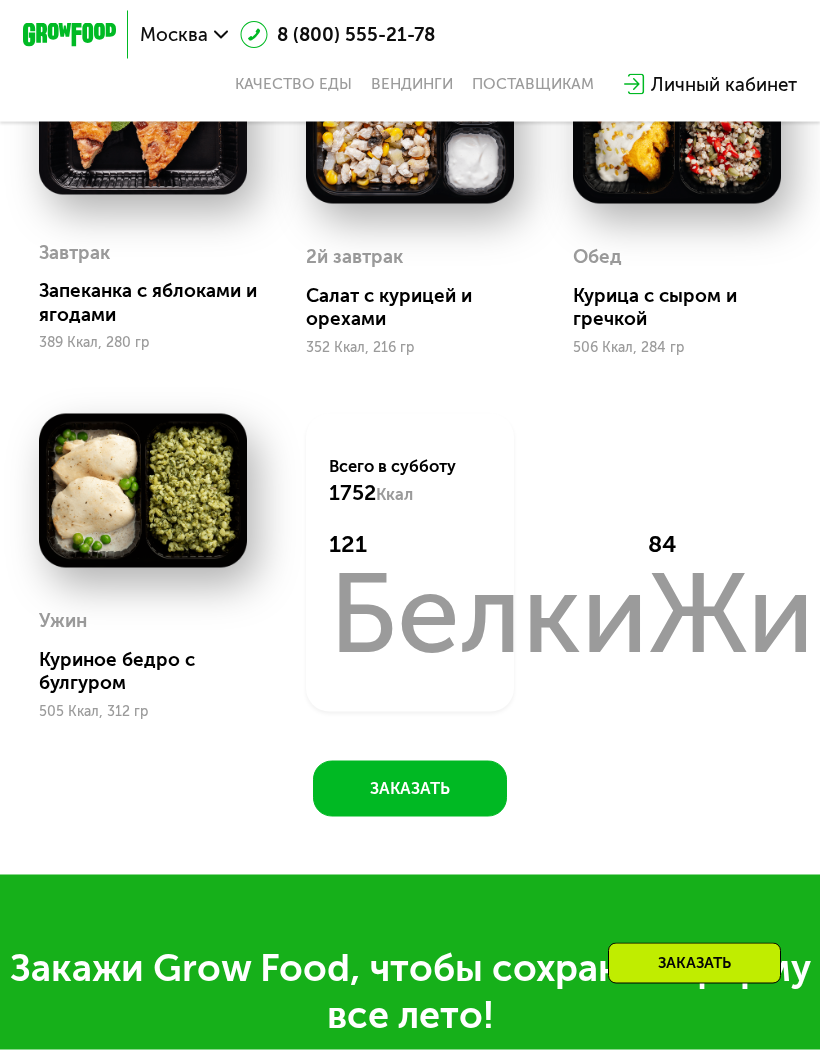 click on "Заказать" 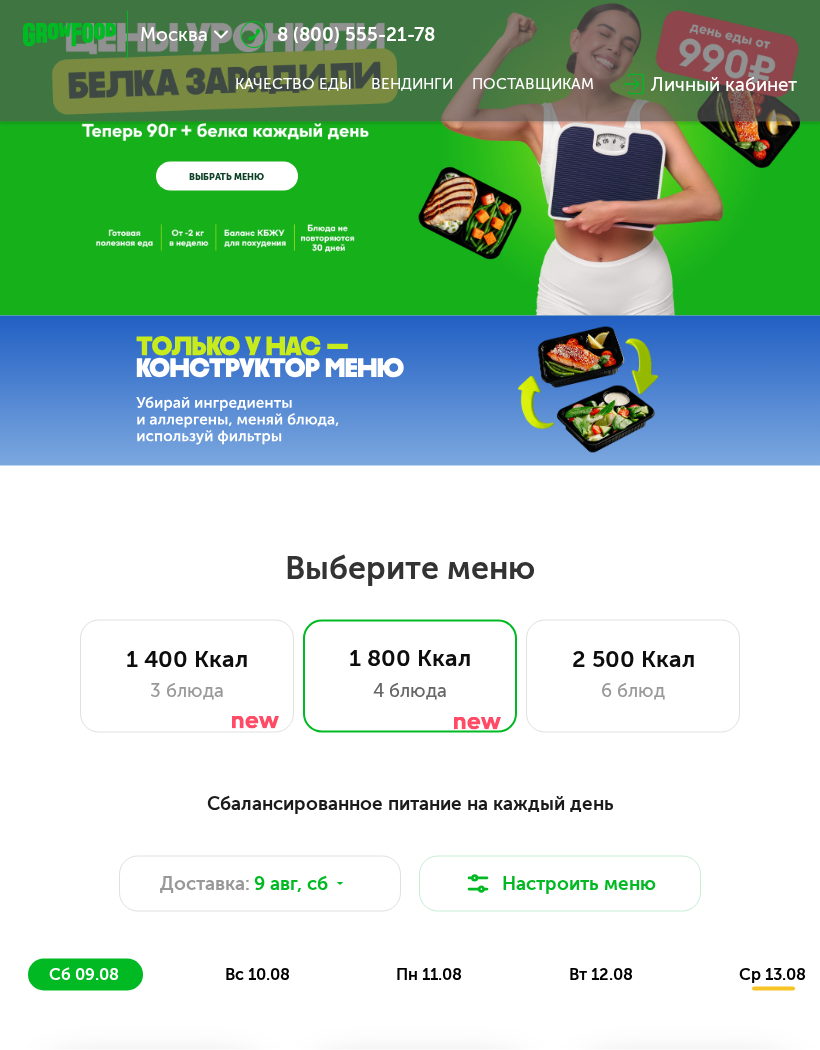 scroll, scrollTop: 0, scrollLeft: 0, axis: both 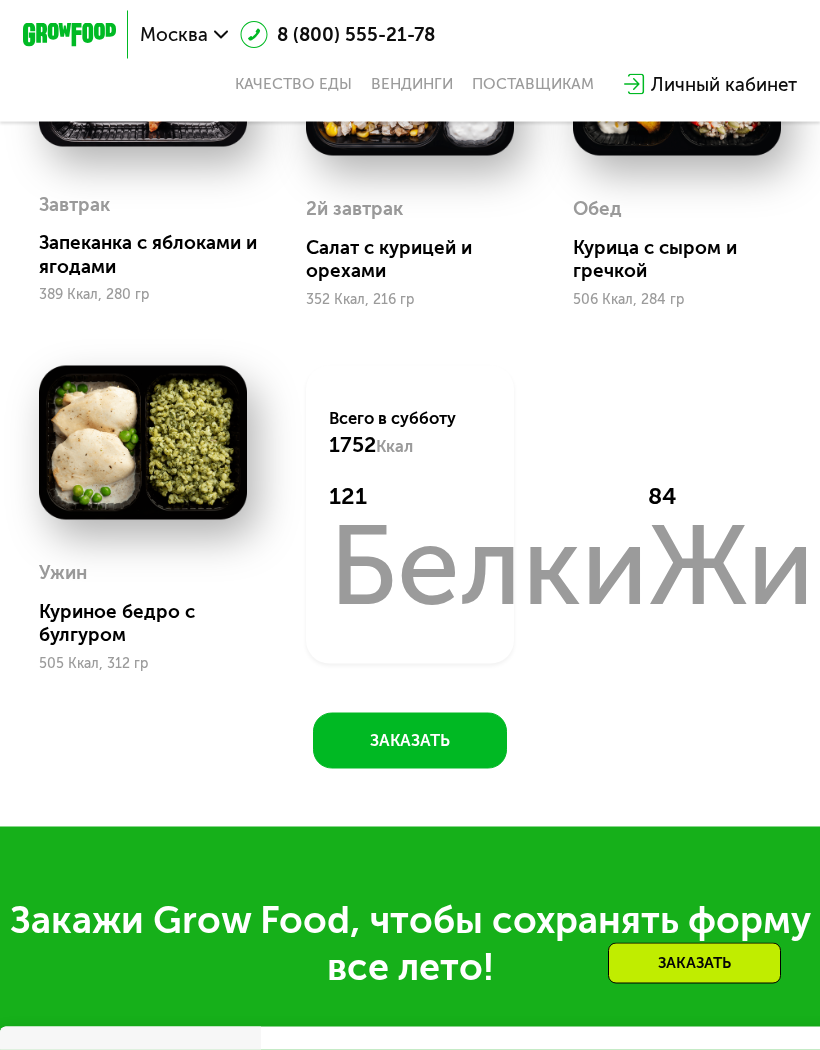 click on "Заказать" 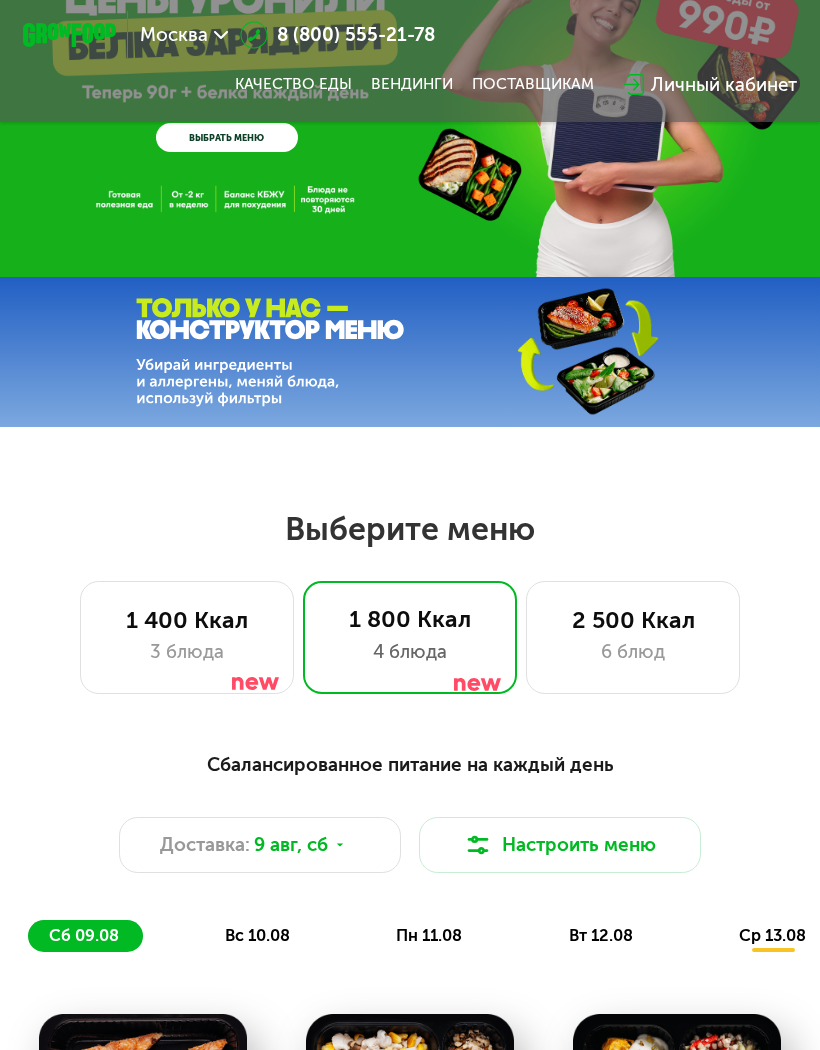 scroll, scrollTop: 0, scrollLeft: 0, axis: both 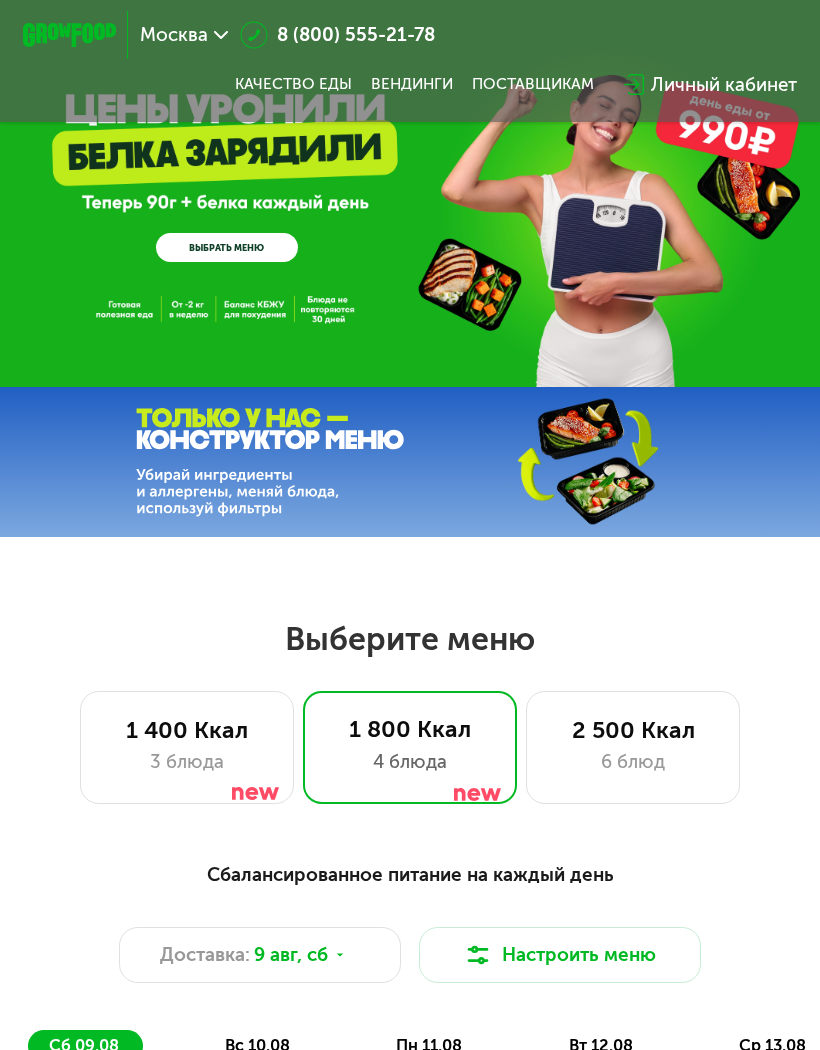 click on "Личный кабинет" at bounding box center (724, 85) 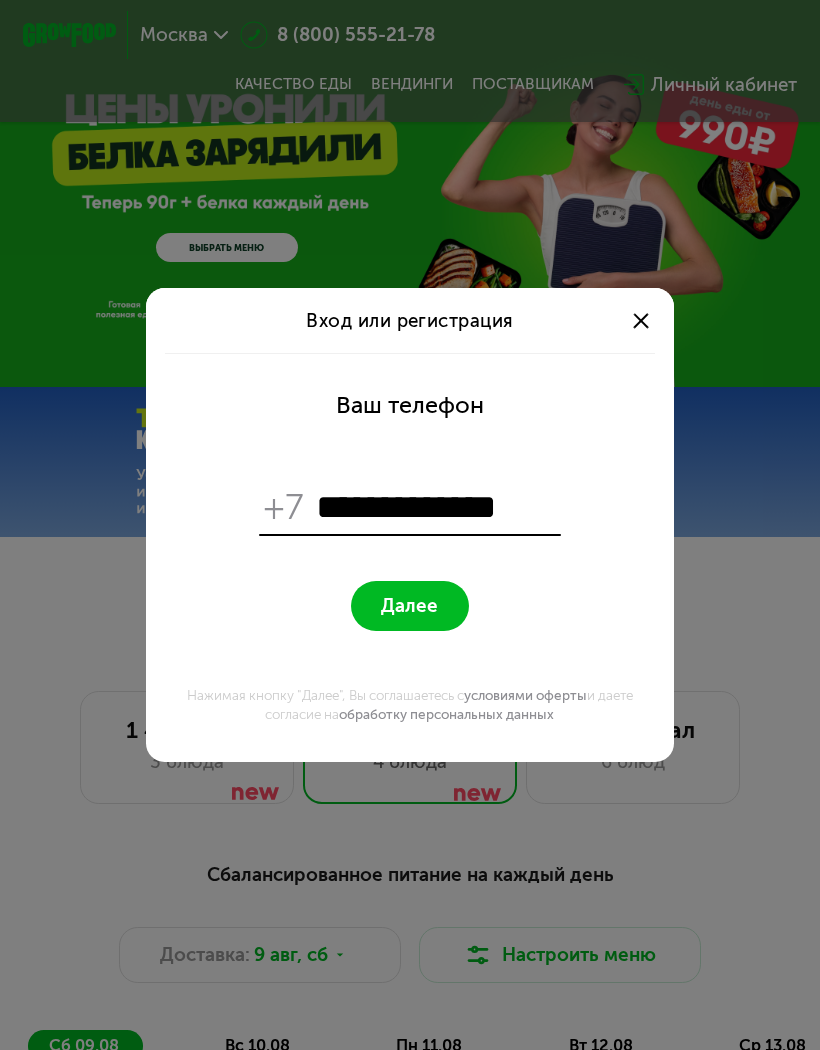 type on "**********" 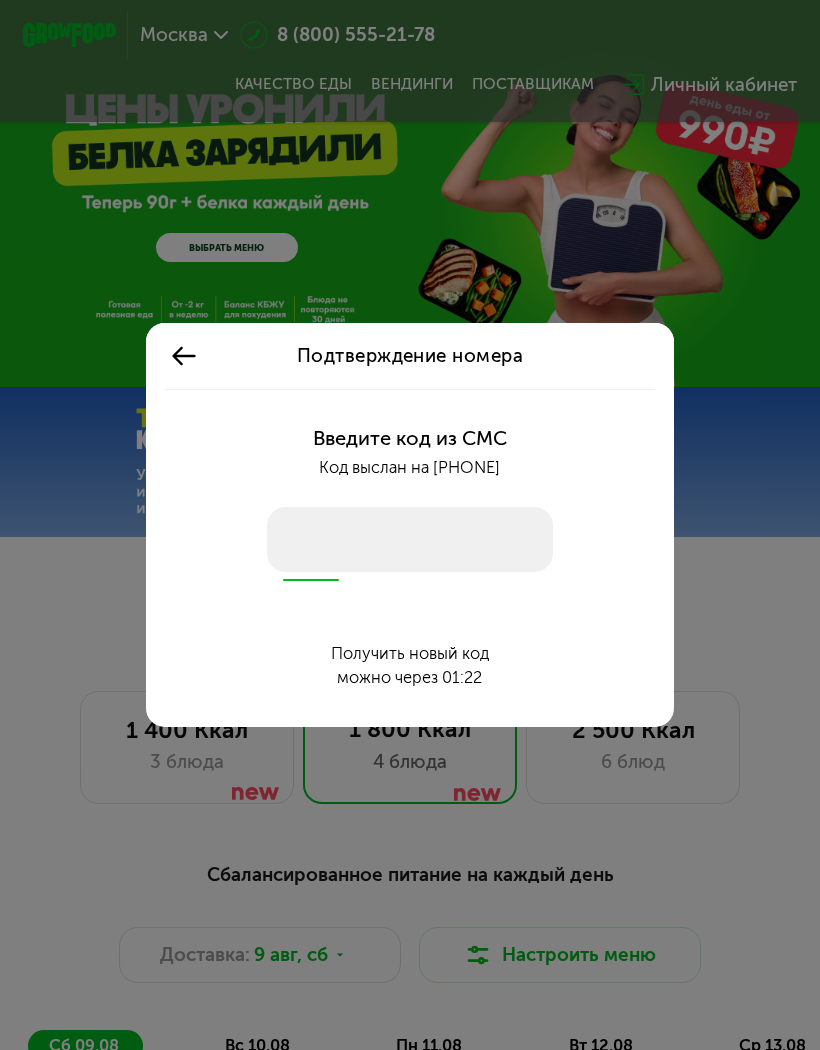 click at bounding box center (410, 540) 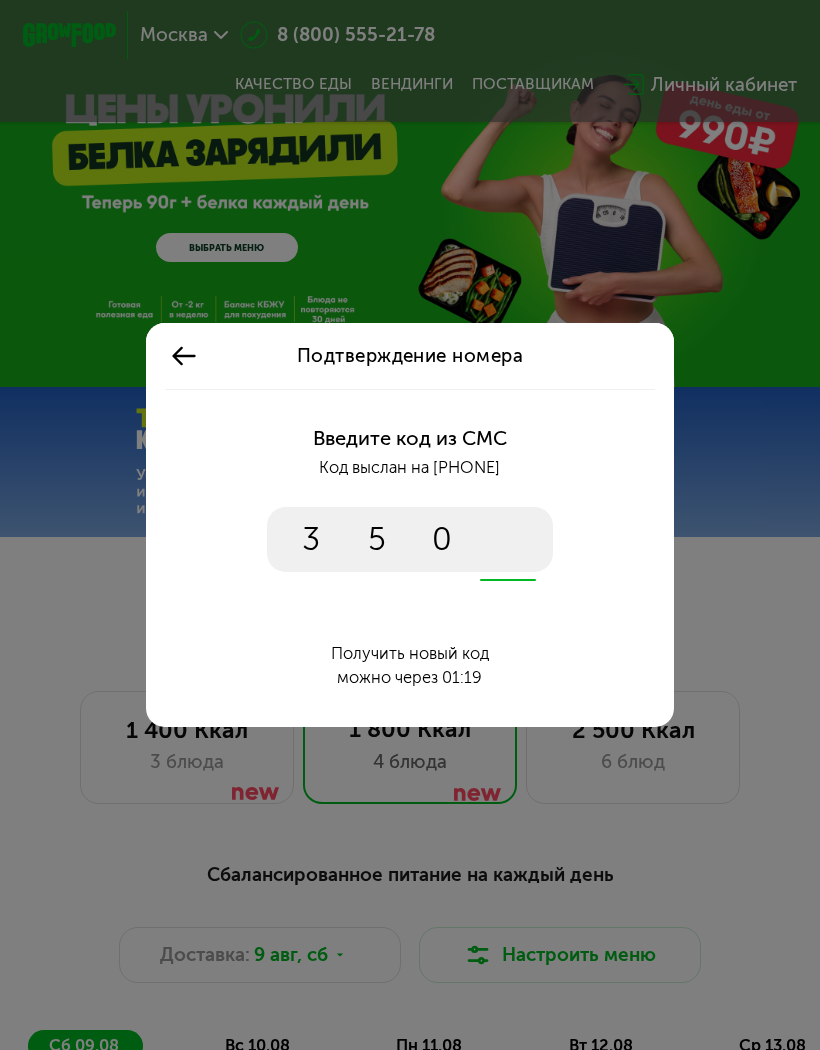 type on "****" 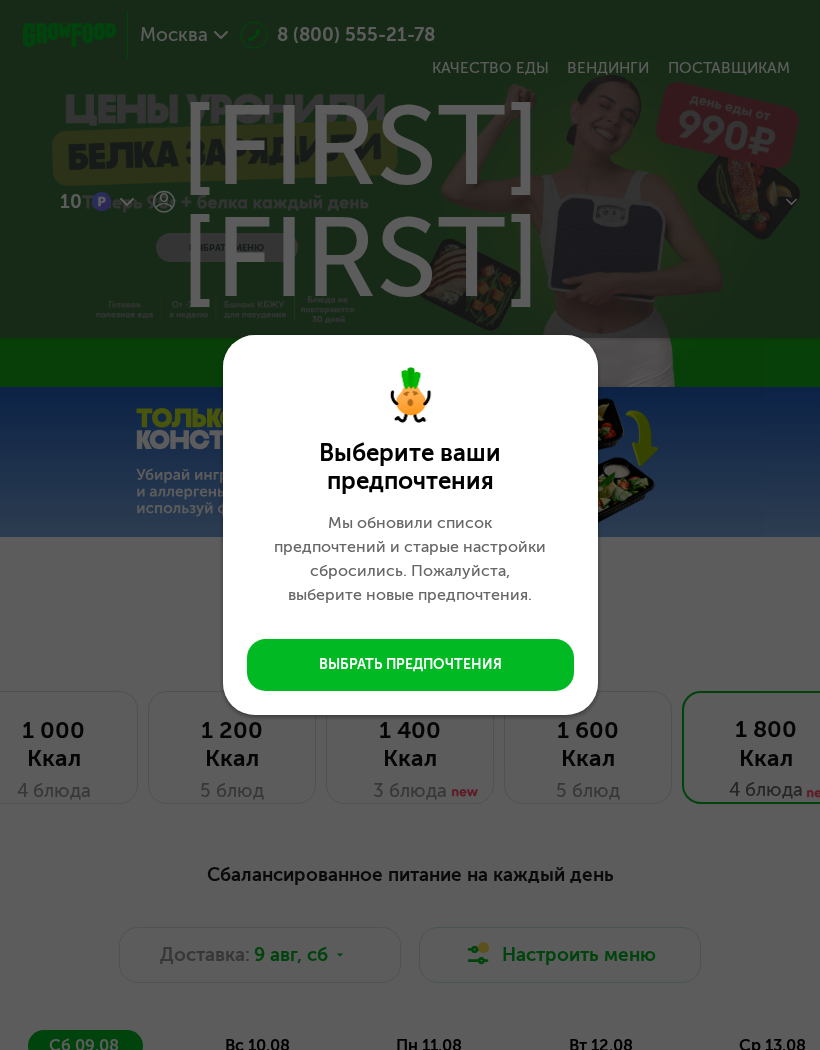 click on "Выберите ваши предпочтения   Мы обновили список предпочтений и старые настройки сбросились. Пожалуйста, выберите новые предпочтения.   Выбрать предпочтения" 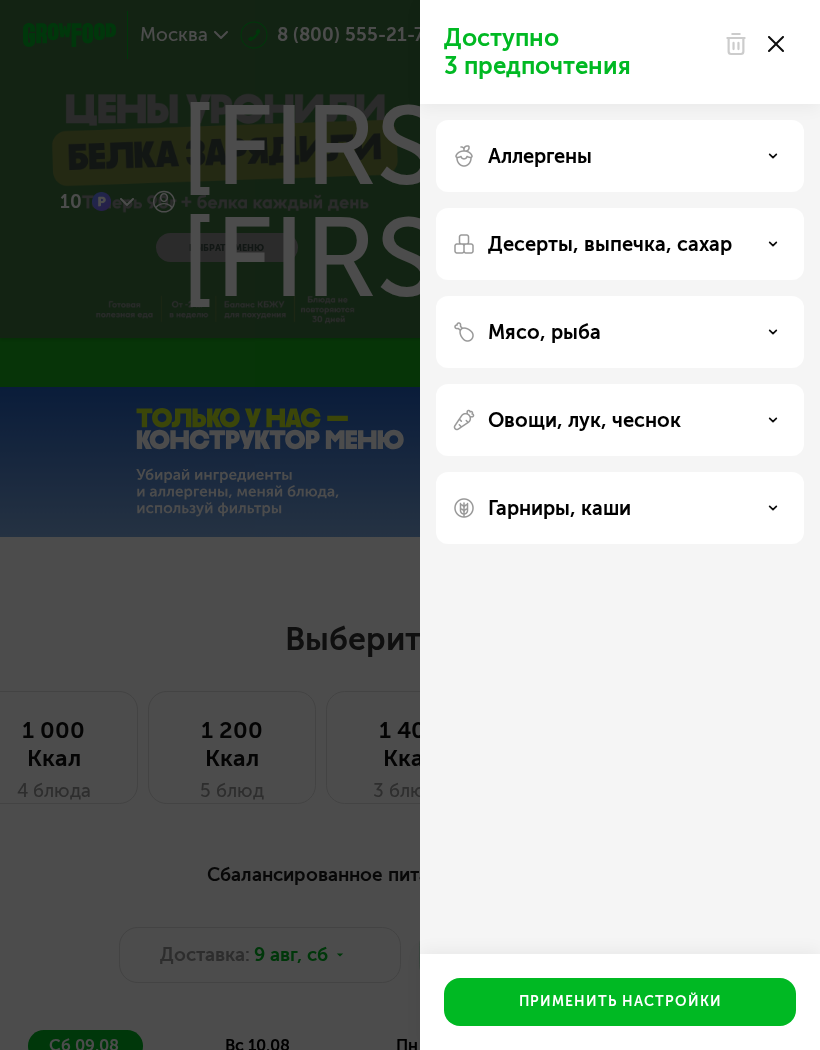 click 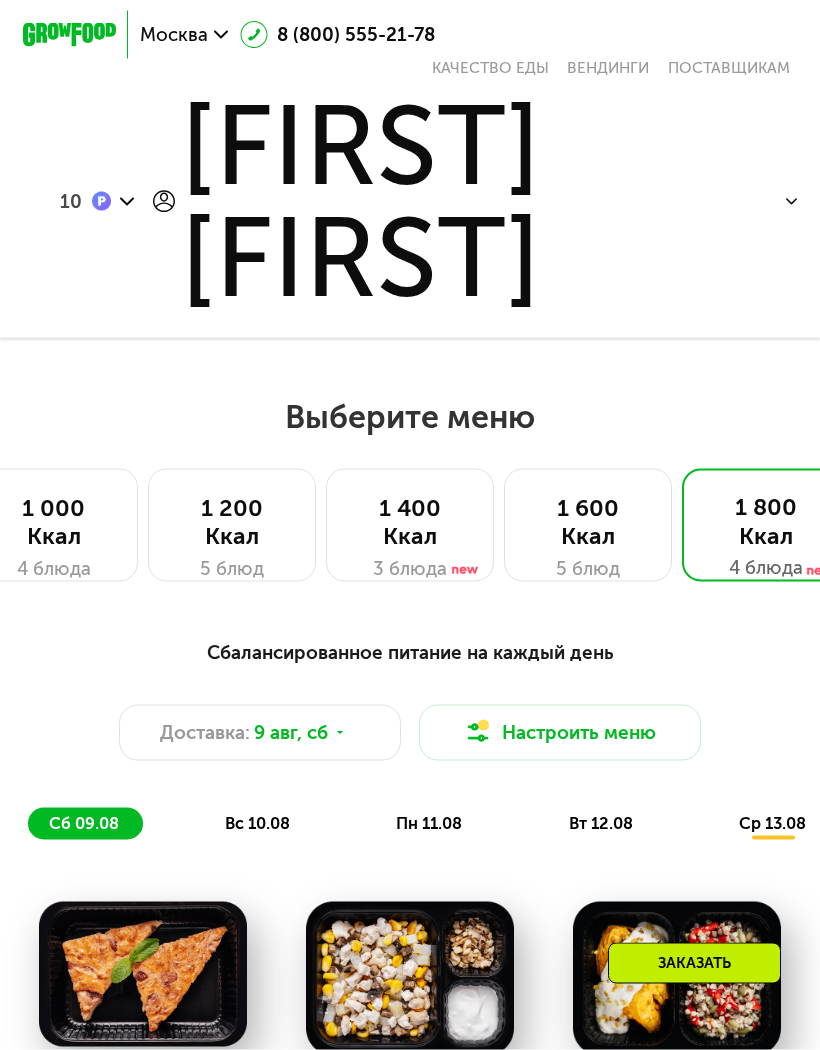 scroll, scrollTop: 223, scrollLeft: 0, axis: vertical 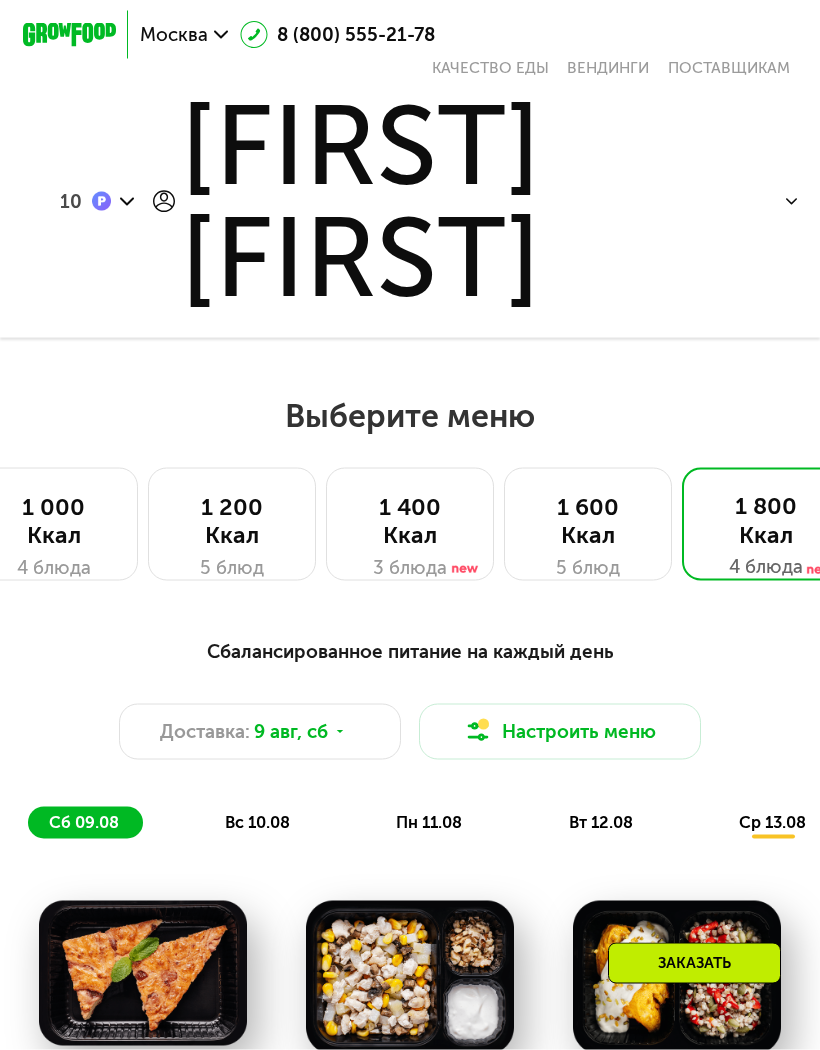 click 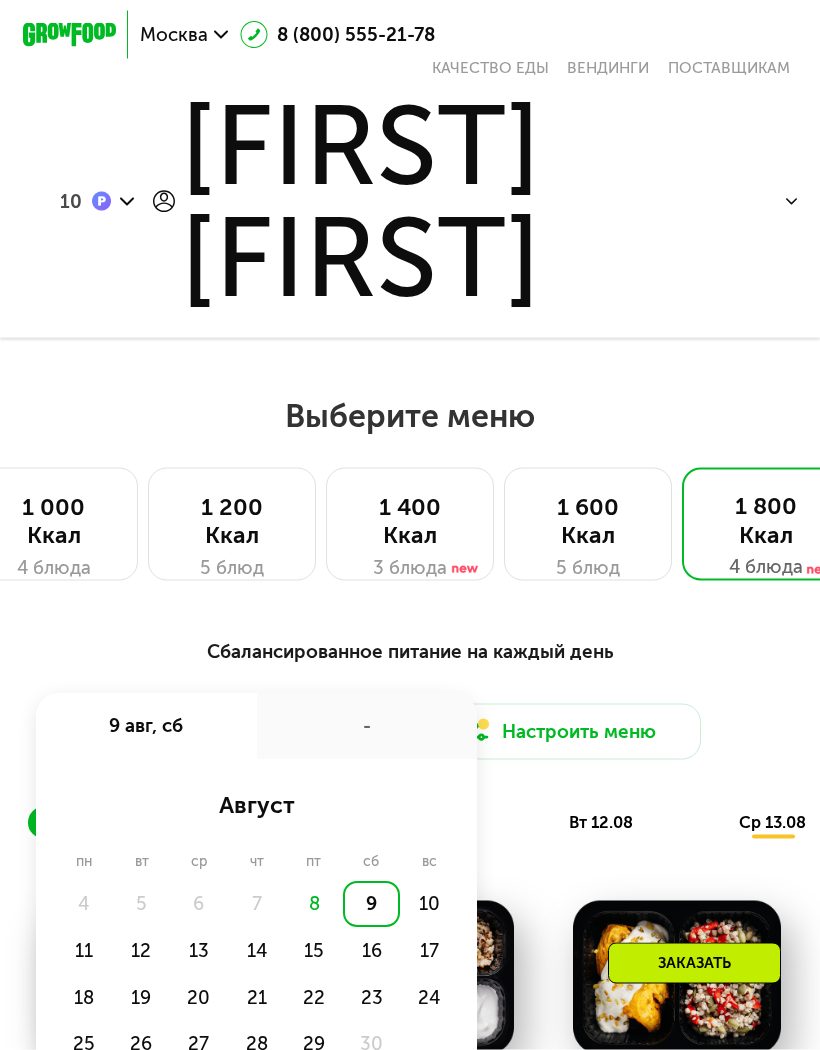 scroll, scrollTop: 224, scrollLeft: 0, axis: vertical 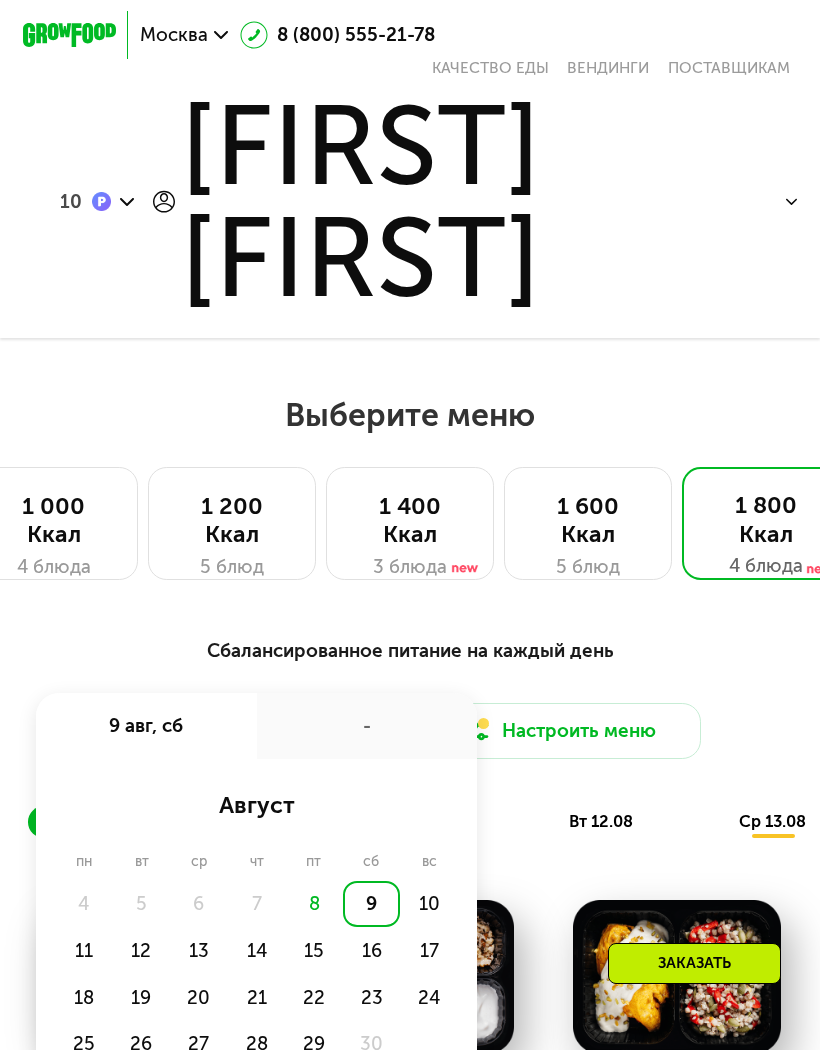 click on "Сбалансированное питание на каждый день Доставка: 9 авг, сб 9 авг, сб - август пн вт ср чт пт сб вс 4 5 6 7 8 9 10 11 12 13 14 15 16 17 18 19 20 21 22 23 24 25 26 27 28 29 30  При переносе доставки стоимость заказа и ваше меню могут измениться  Настроить меню  сб 09.08 вс 10.08 пн 11.08 вт 12.08 ср 13.08 чт 14.08" at bounding box center (410, 737) 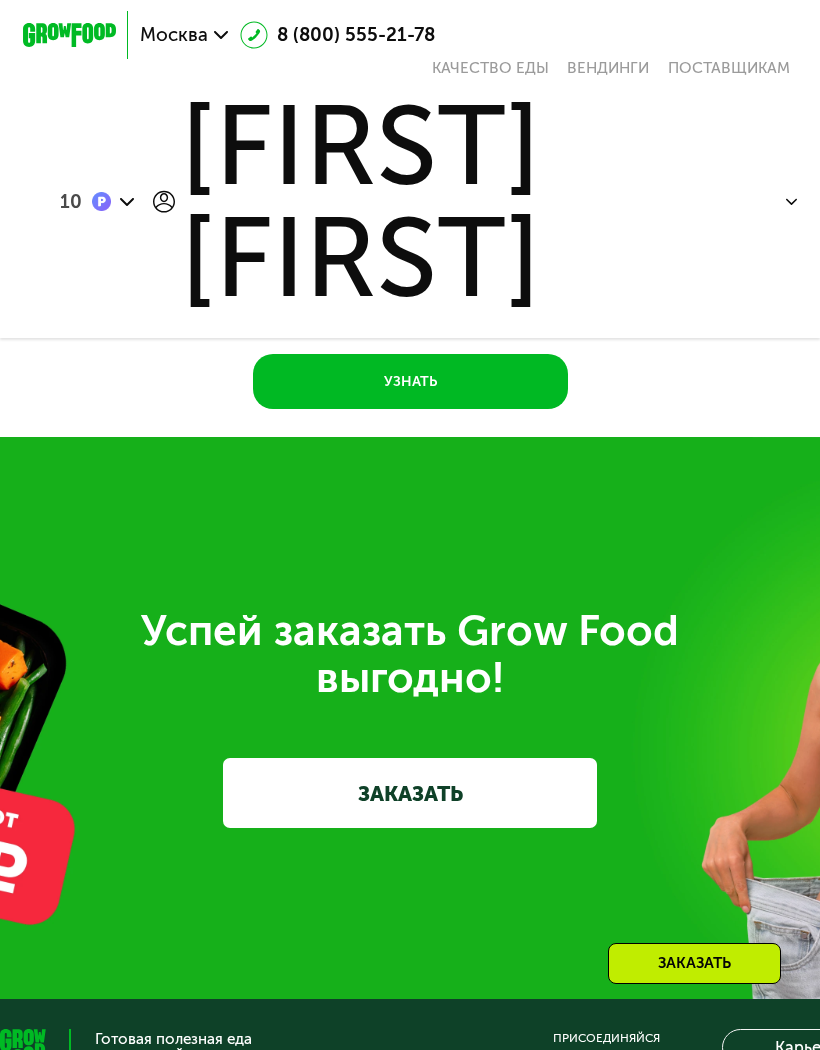 scroll, scrollTop: 6629, scrollLeft: 0, axis: vertical 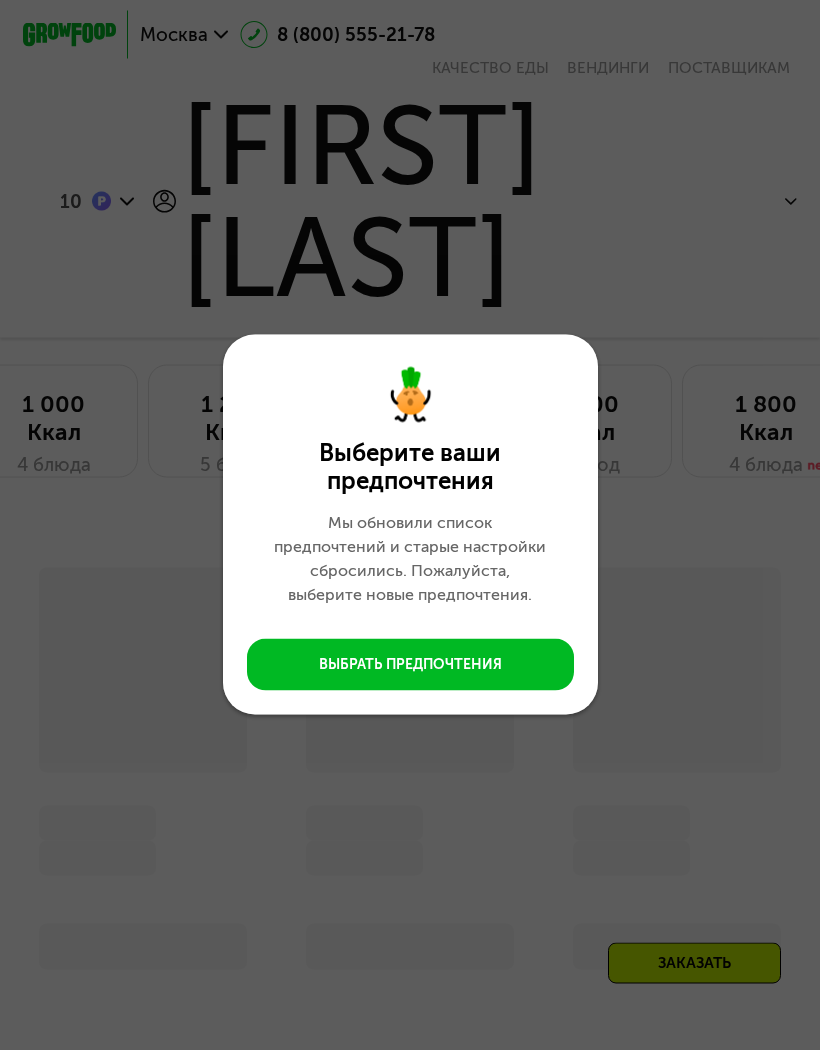 click on "Выберите ваши предпочтения   Мы обновили список предпочтений и старые настройки сбросились. Пожалуйста, выберите новые предпочтения.   Выбрать предпочтения" 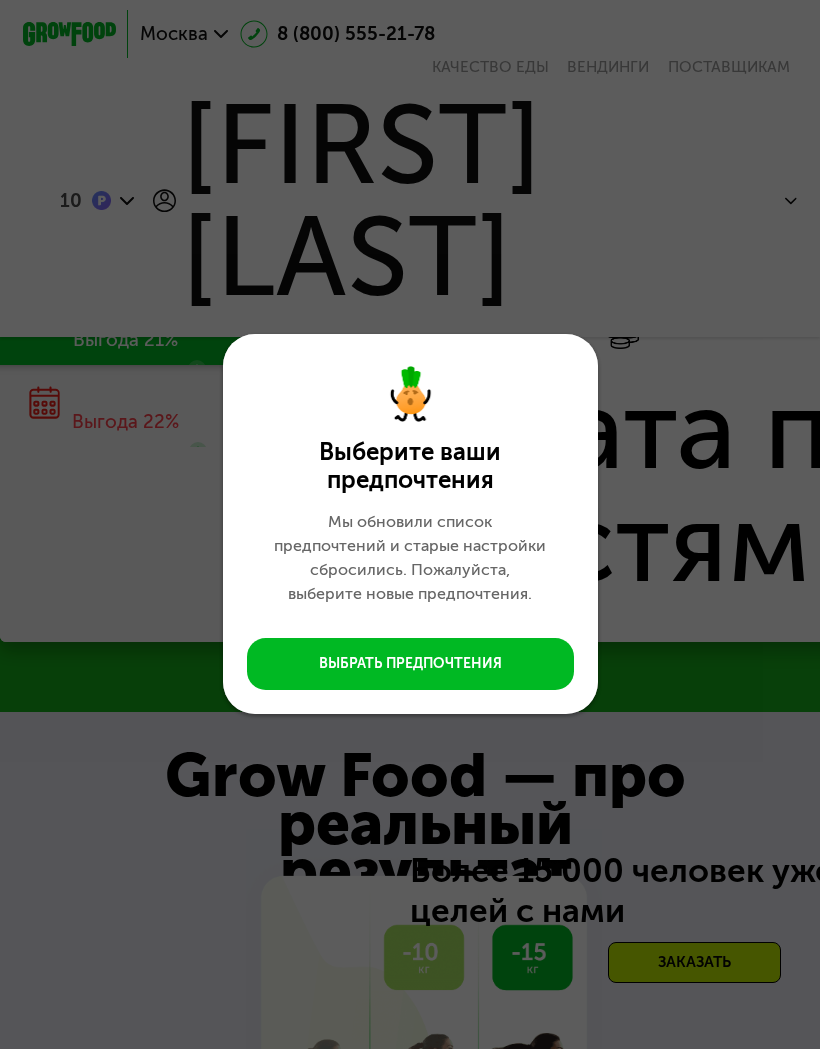 scroll, scrollTop: 2278, scrollLeft: 0, axis: vertical 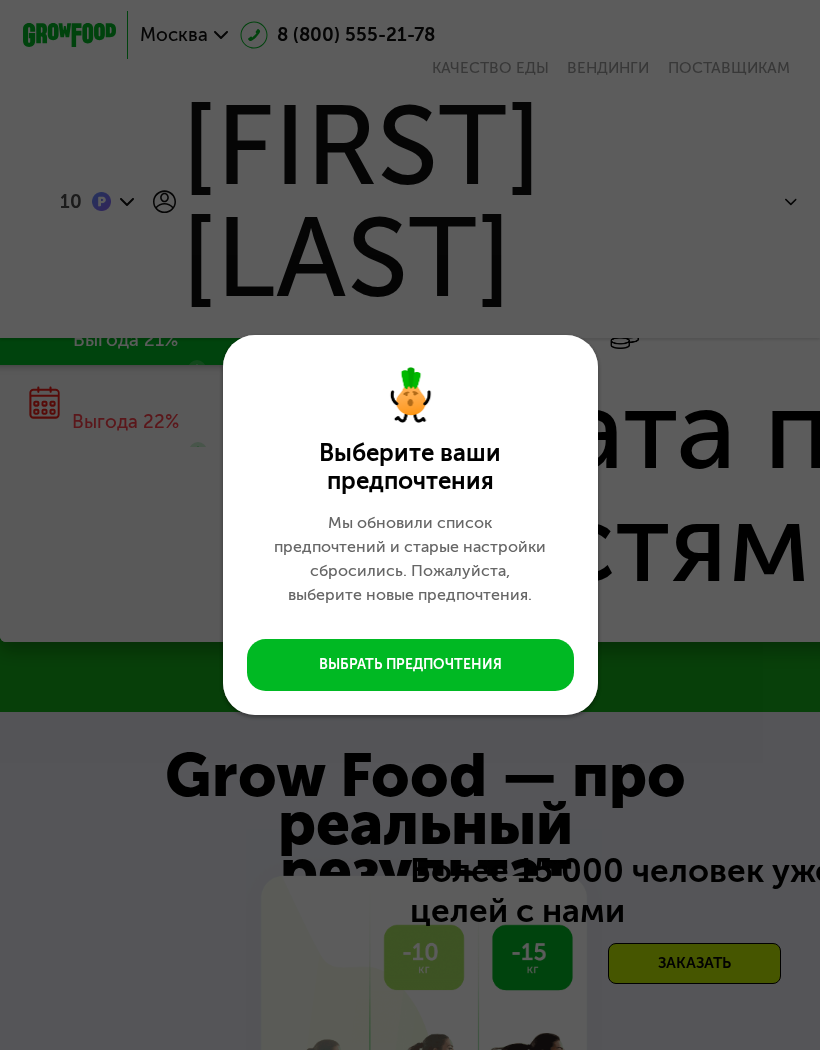 click on "Выберите ваши предпочтения   Мы обновили список предпочтений и старые настройки сбросились. Пожалуйста, выберите новые предпочтения.   Выбрать предпочтения" 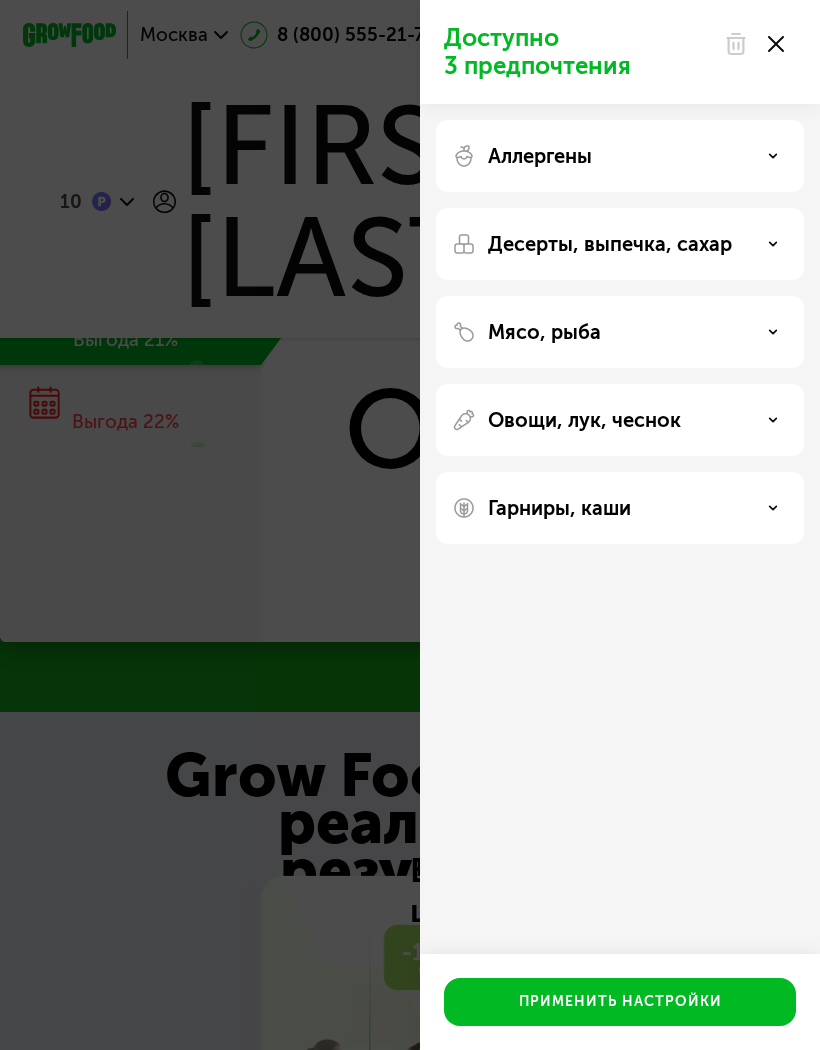 click on "Доступно 3 предпочтения Аллергены Десерты, выпечка, сахар Мясо, рыба Овощи, лук, чеснок Гарниры, каши  Применить настройки" 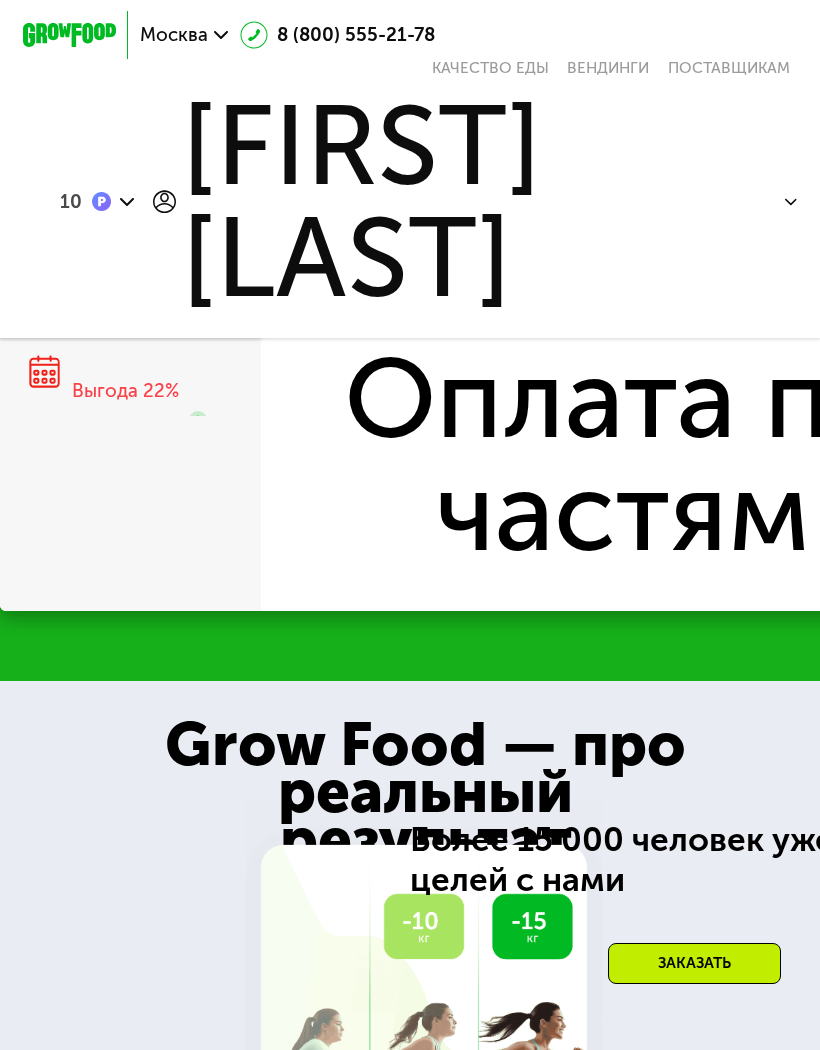 scroll, scrollTop: 2309, scrollLeft: 0, axis: vertical 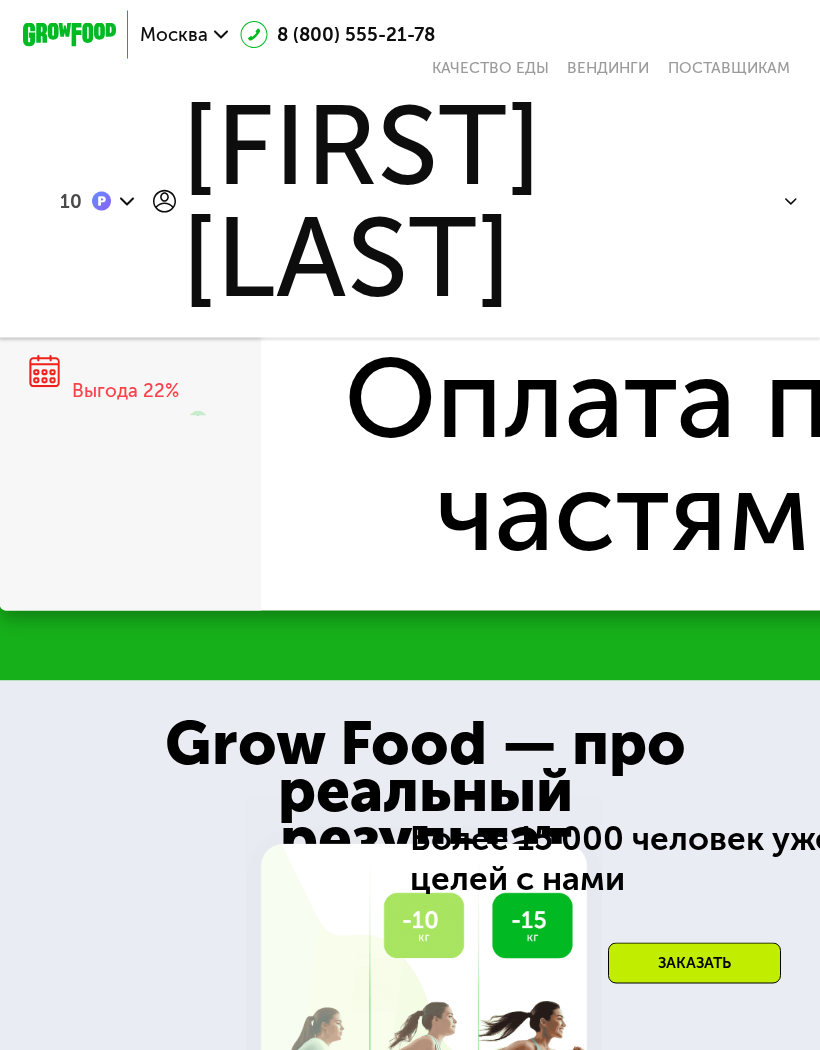 click 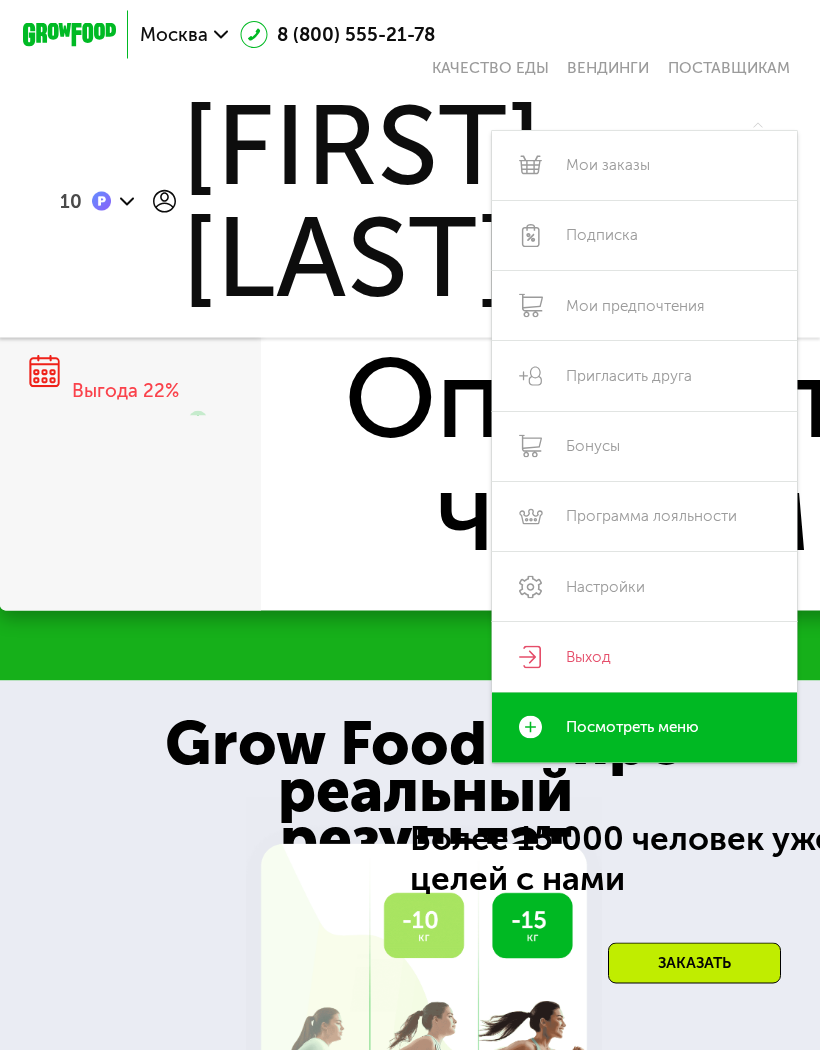 scroll, scrollTop: 2310, scrollLeft: 0, axis: vertical 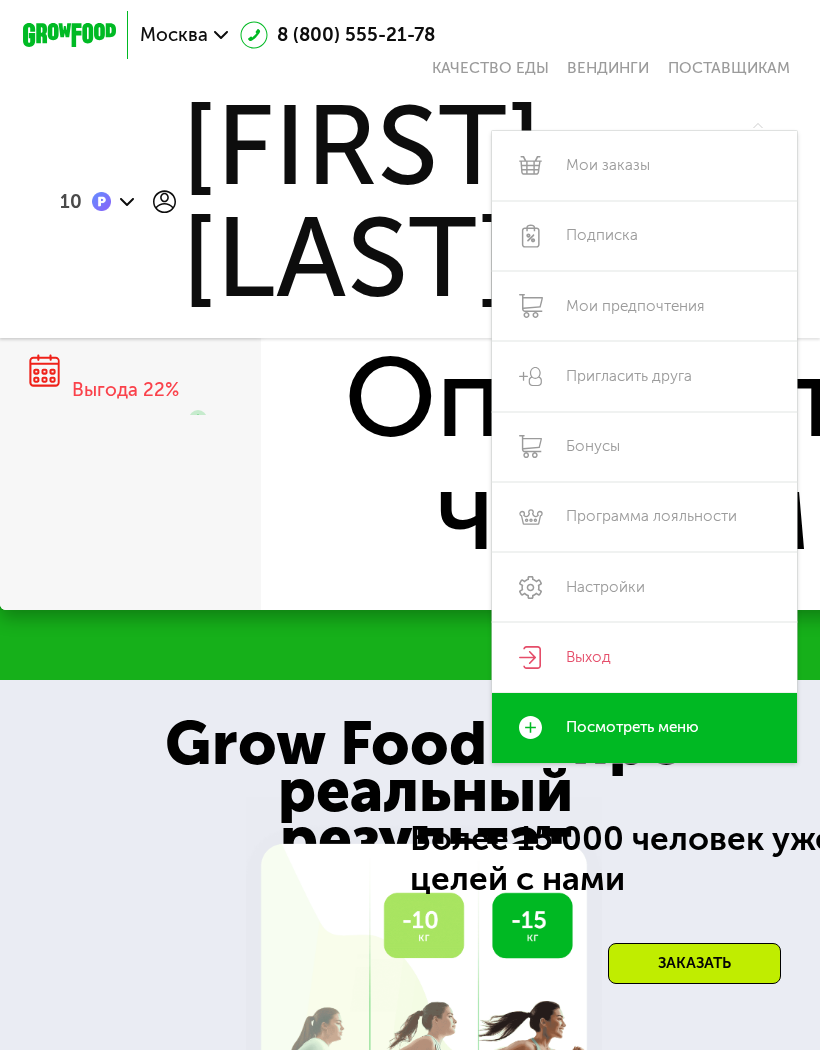 click on "Пригласить друга" at bounding box center (644, 376) 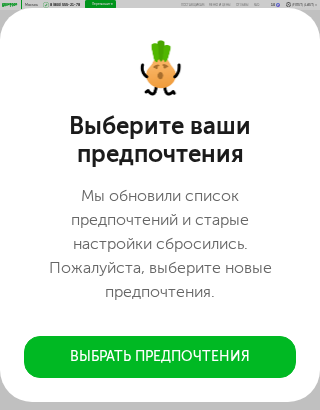 scroll, scrollTop: 0, scrollLeft: 0, axis: both 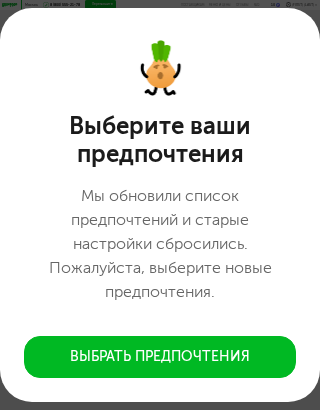 click on "Выбрать предпочтения" at bounding box center [160, 357] 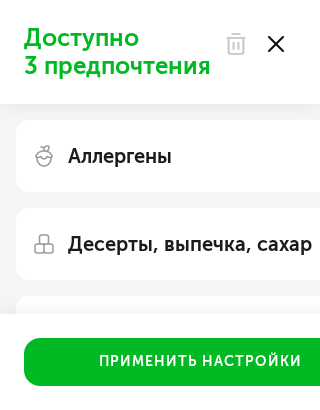 click 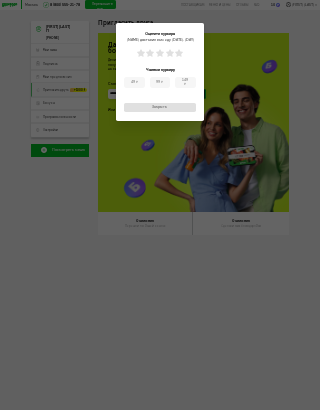 click on "Оцените курьера   Рафаэль доставил вам еду 15 сен, пт       Чаевые курьеру   49 ₽ 99 ₽ 149 ₽         Закрыть   Готово" at bounding box center (160, 205) 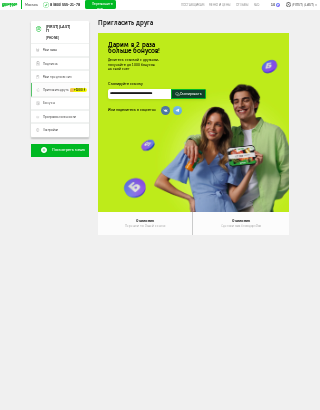 click at bounding box center (188, 94) 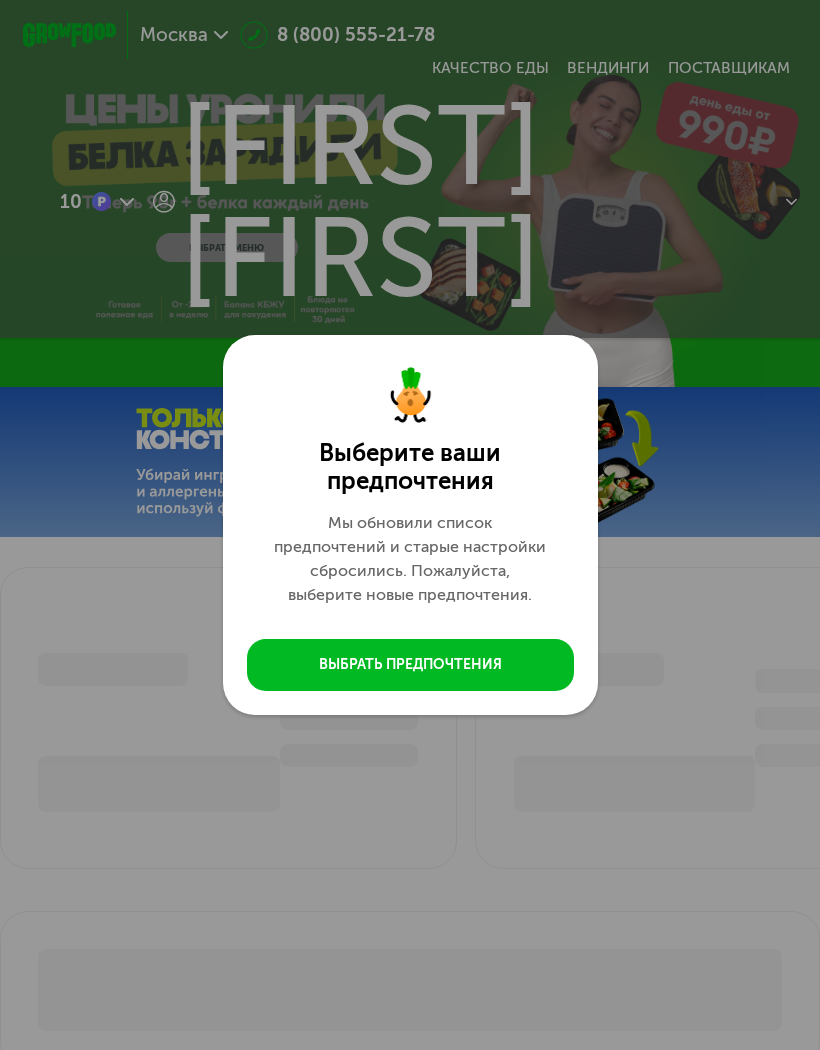 scroll, scrollTop: 0, scrollLeft: 0, axis: both 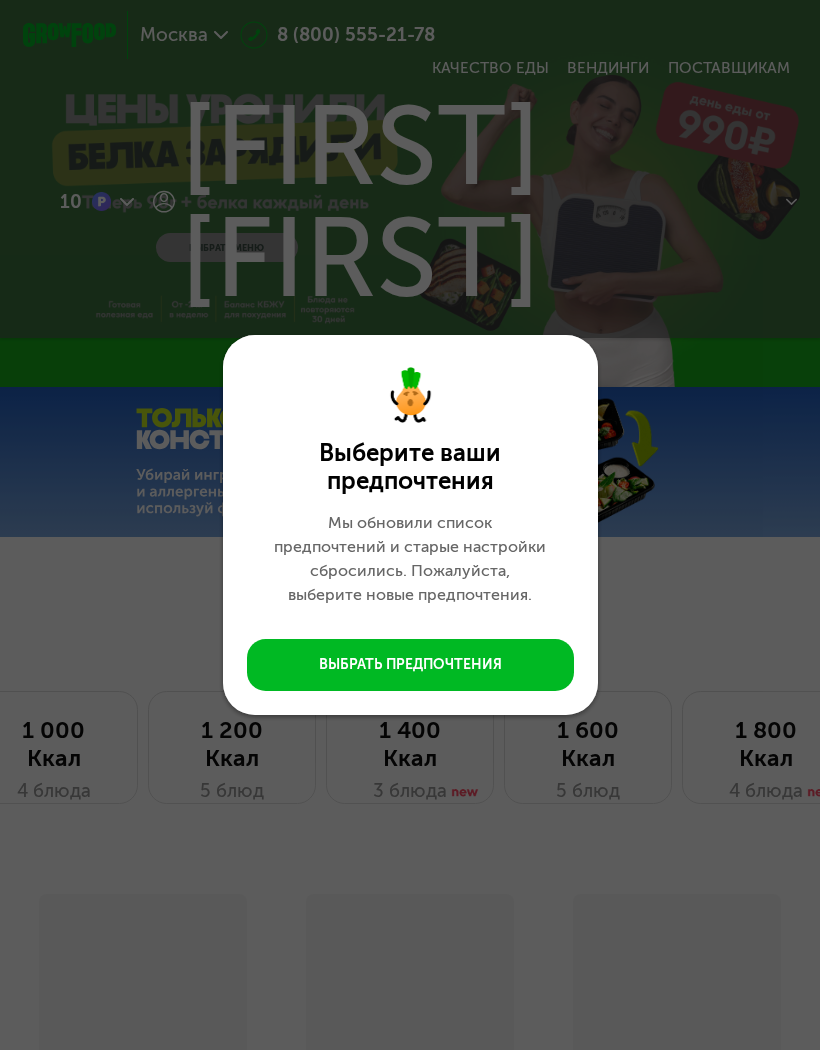 click on "Выбрать предпочтения" at bounding box center (410, 665) 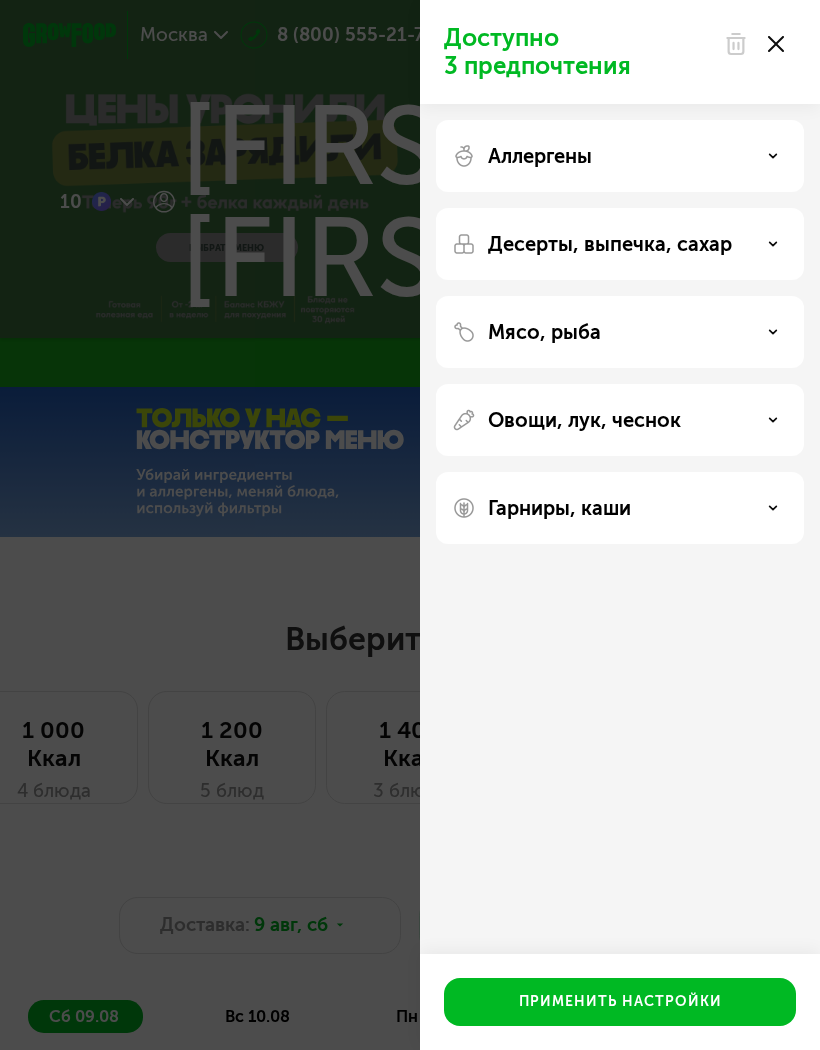 click on "Доступно 3 предпочтения Аллергены Десерты, выпечка, сахар Мясо, рыба Овощи, лук, чеснок Гарниры, каши  Применить настройки" 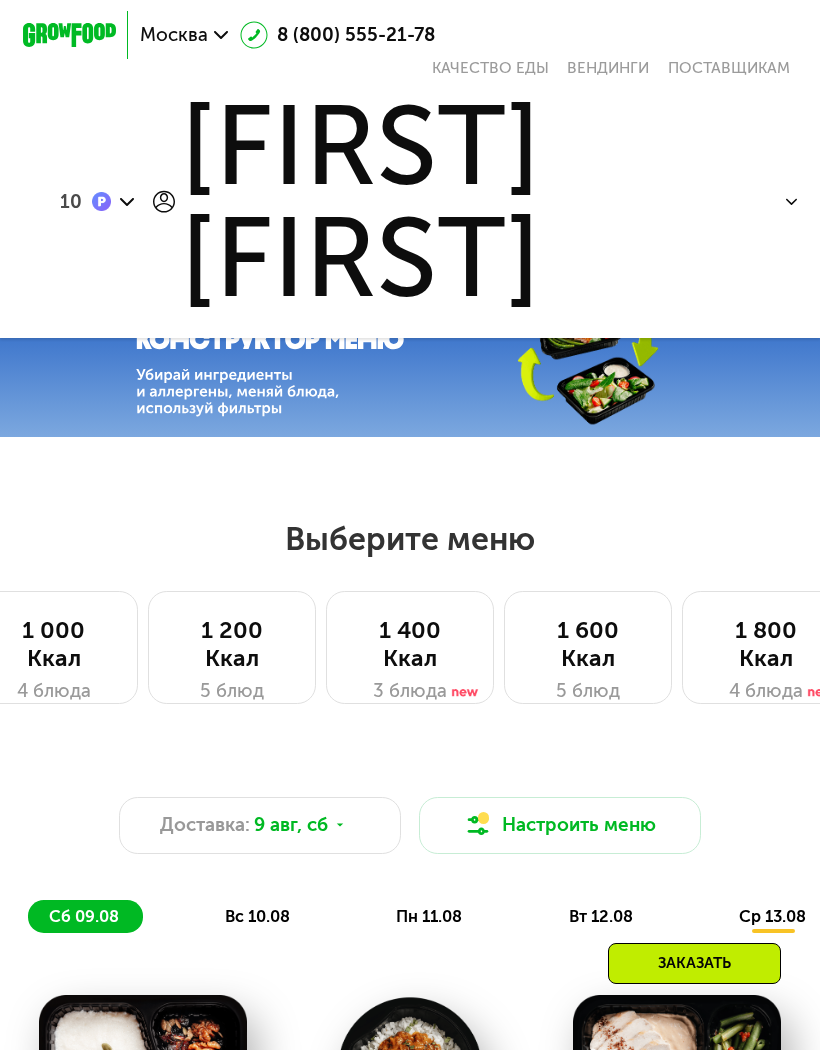 scroll, scrollTop: 102, scrollLeft: 0, axis: vertical 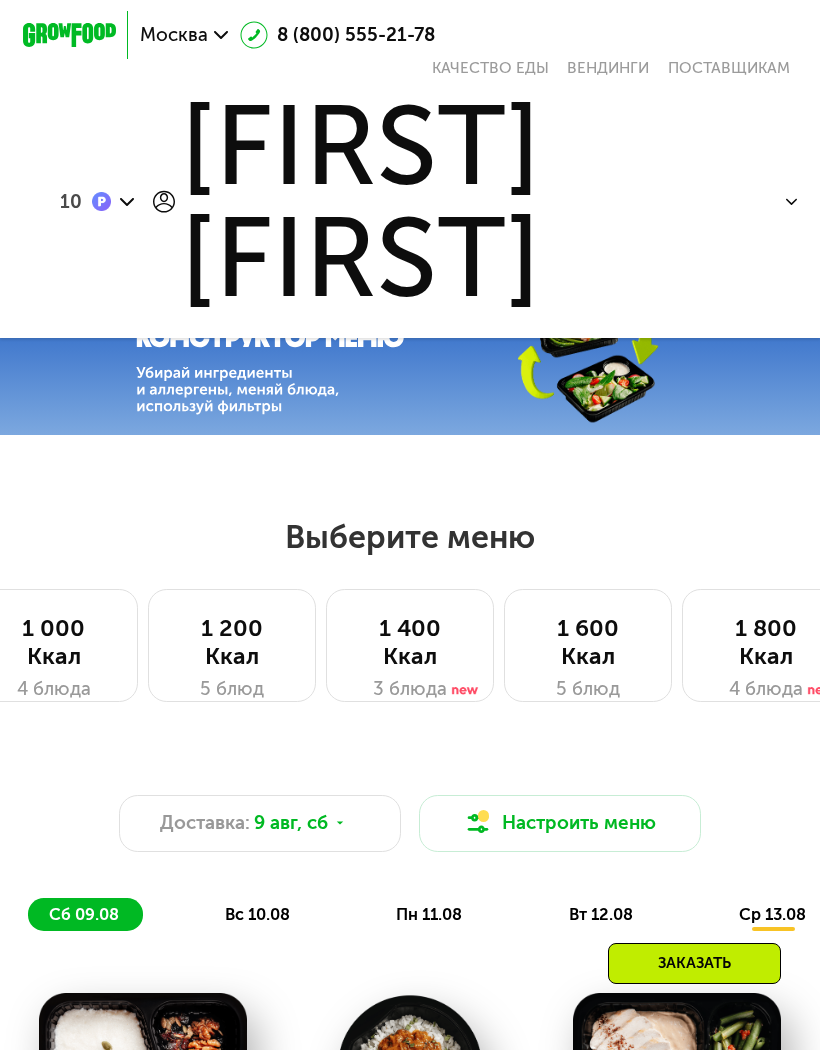 click on "1 800 Ккал" at bounding box center (766, 642) 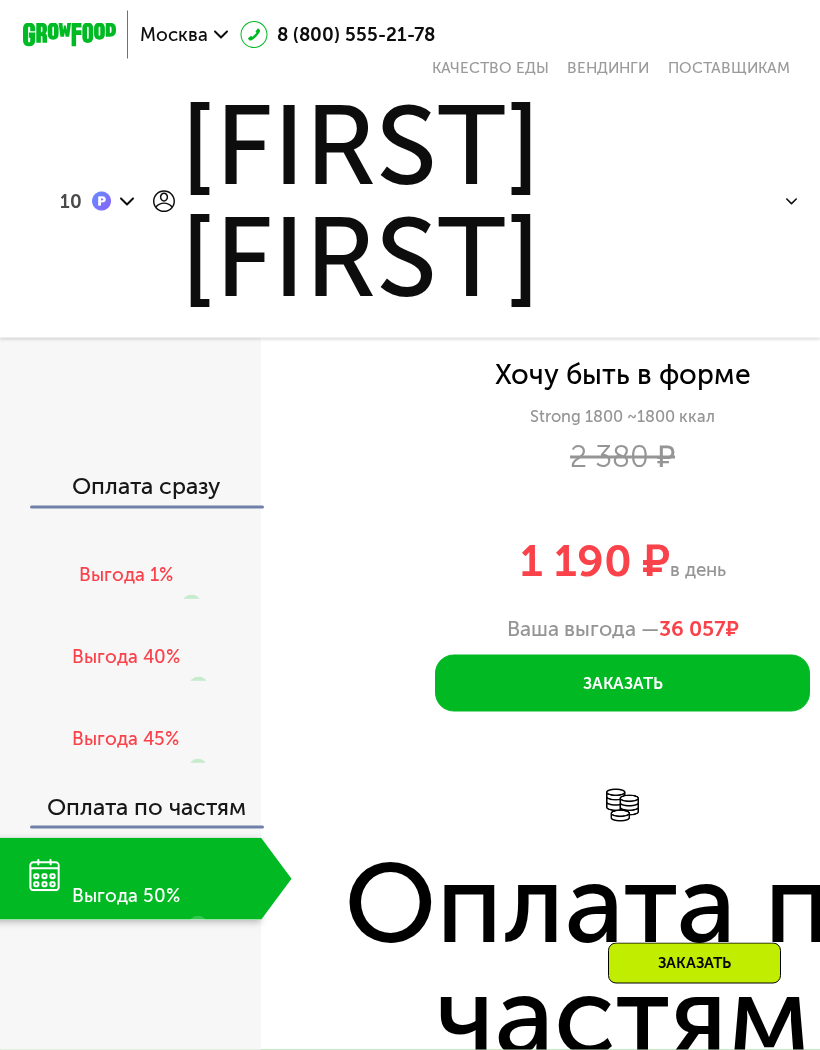scroll, scrollTop: 1835, scrollLeft: 0, axis: vertical 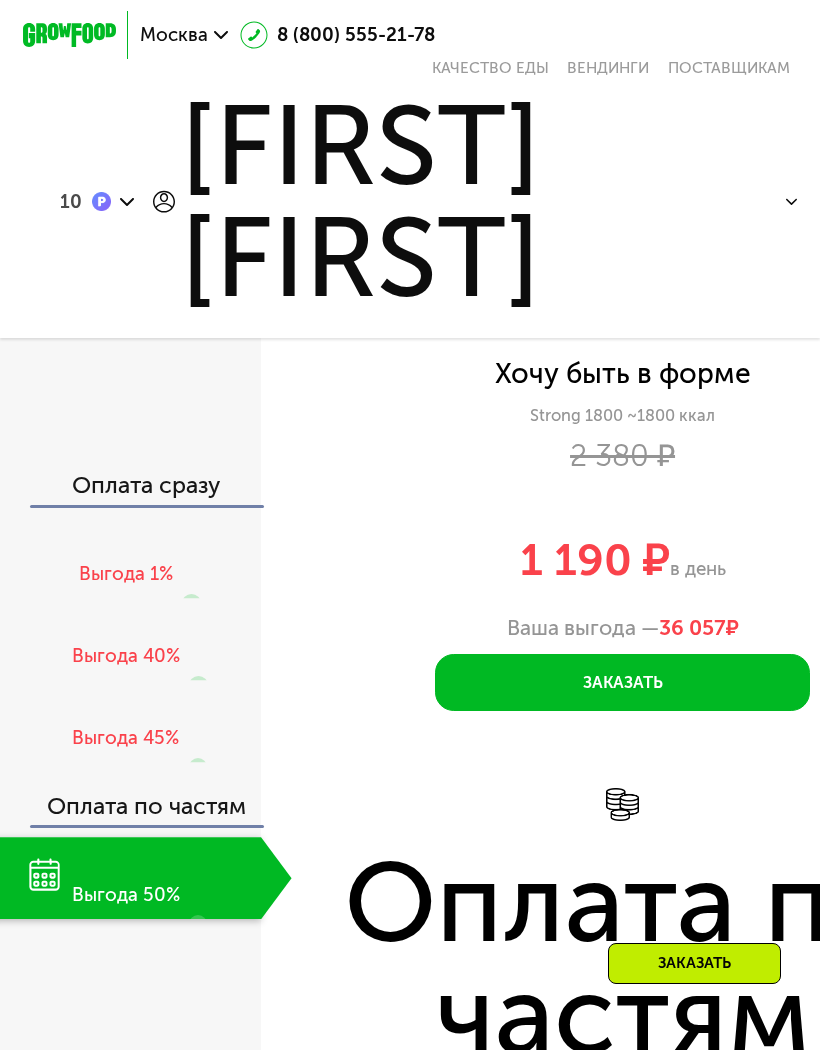 click on "Выгода 1%" at bounding box center (126, 574) 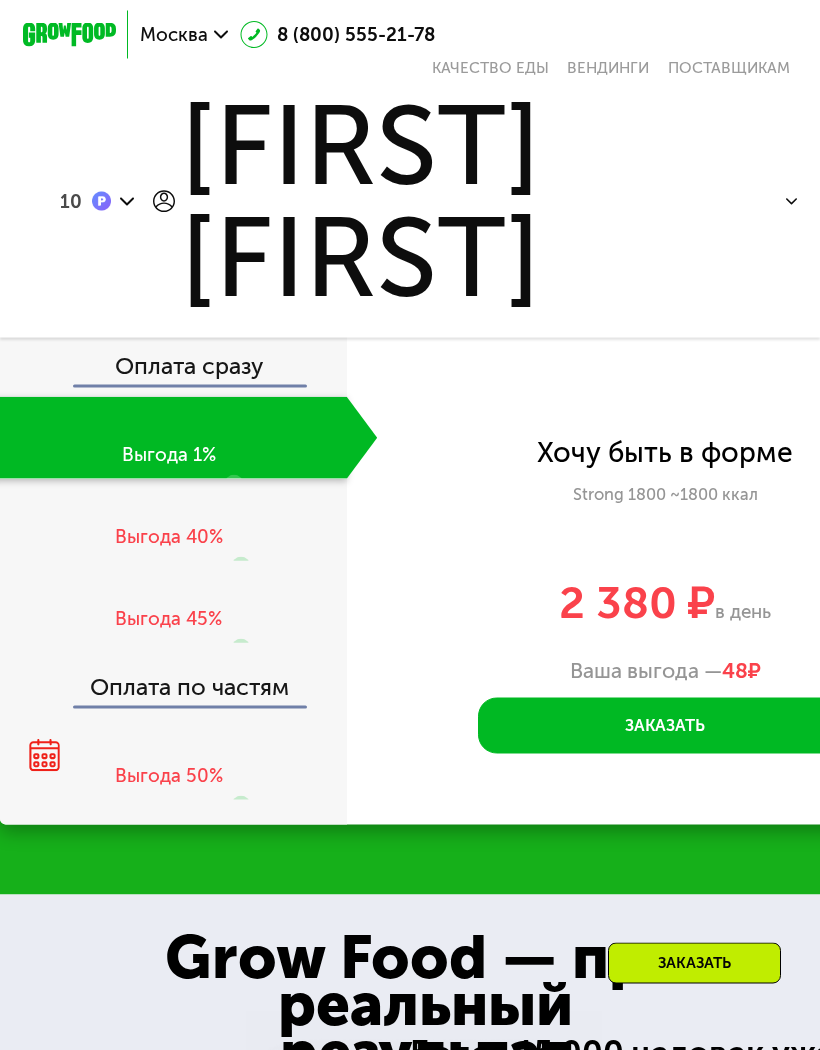 scroll, scrollTop: 1848, scrollLeft: 0, axis: vertical 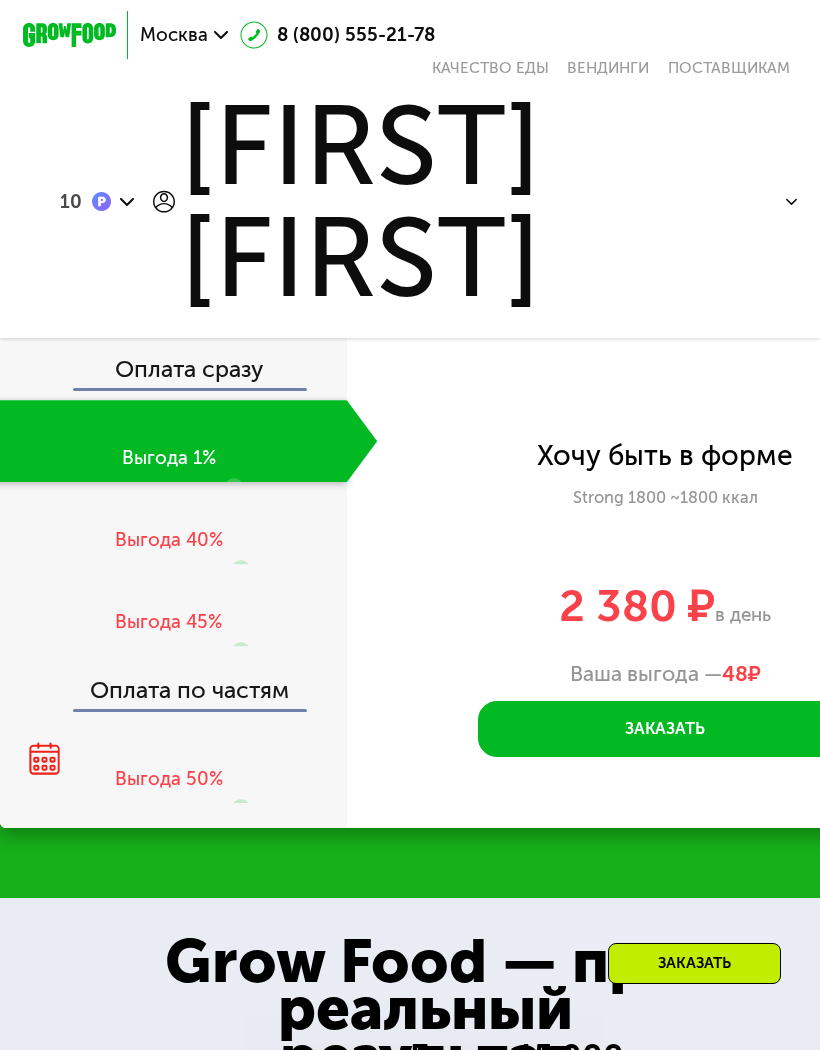 click on "Выгода 40%" at bounding box center (169, 540) 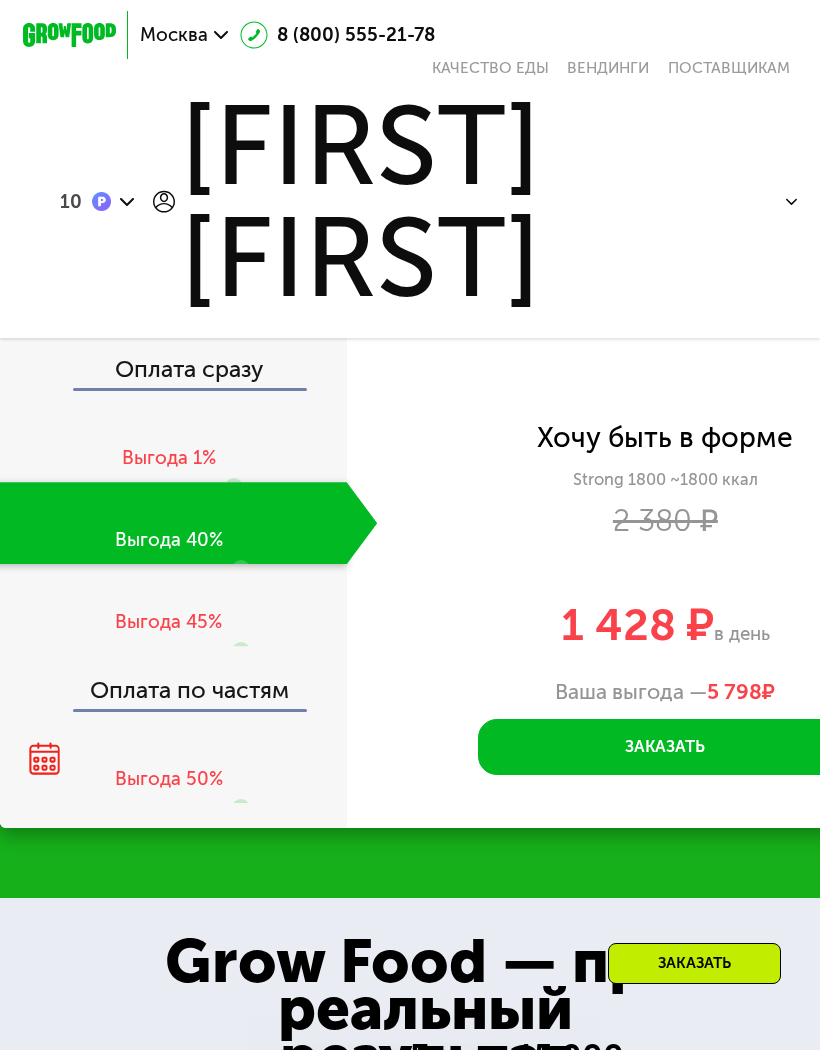 click on "Выгода 45%" at bounding box center [168, 622] 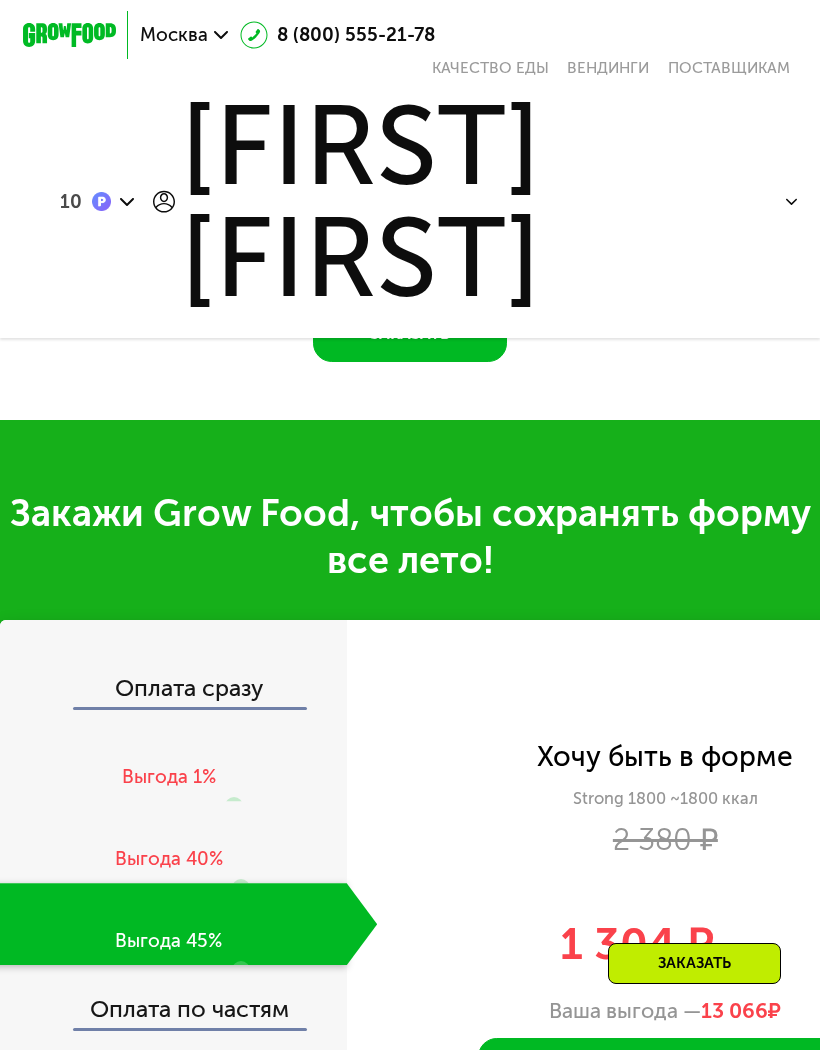 scroll, scrollTop: 1528, scrollLeft: 0, axis: vertical 